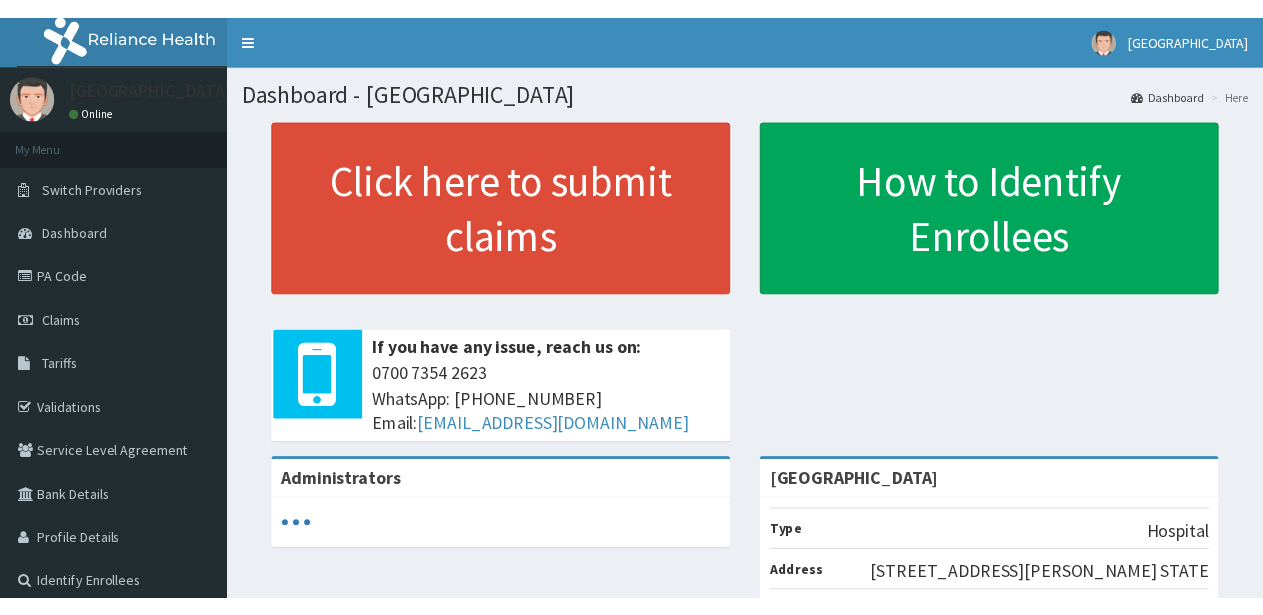 scroll, scrollTop: 0, scrollLeft: 0, axis: both 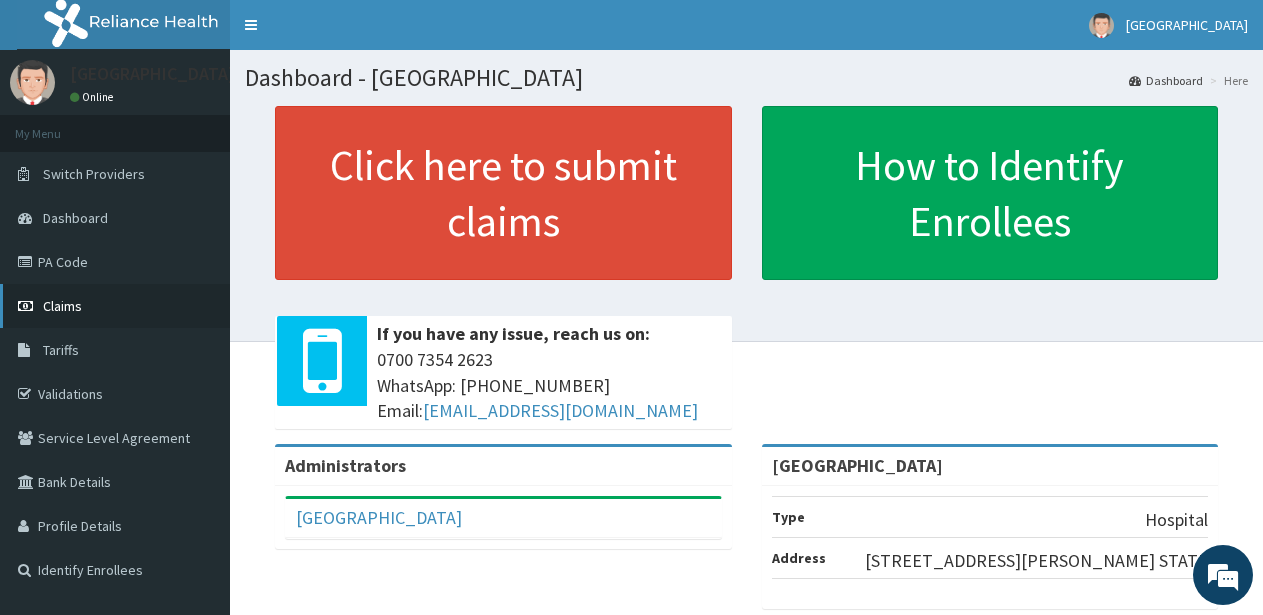 click on "Claims" at bounding box center (62, 306) 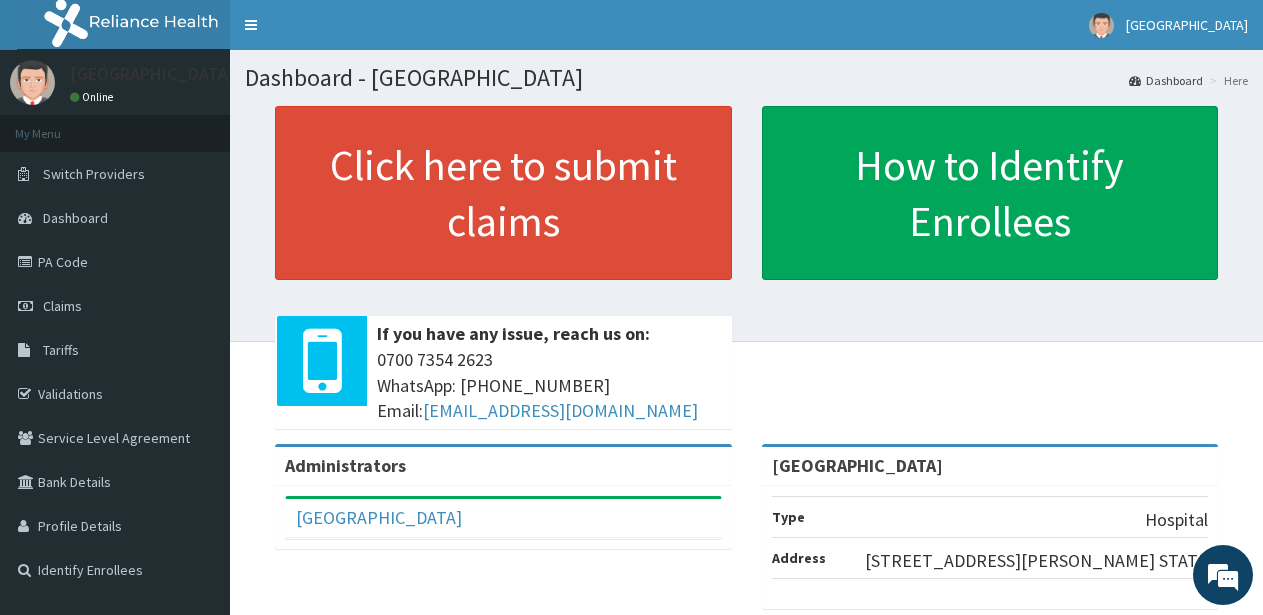 scroll, scrollTop: 0, scrollLeft: 0, axis: both 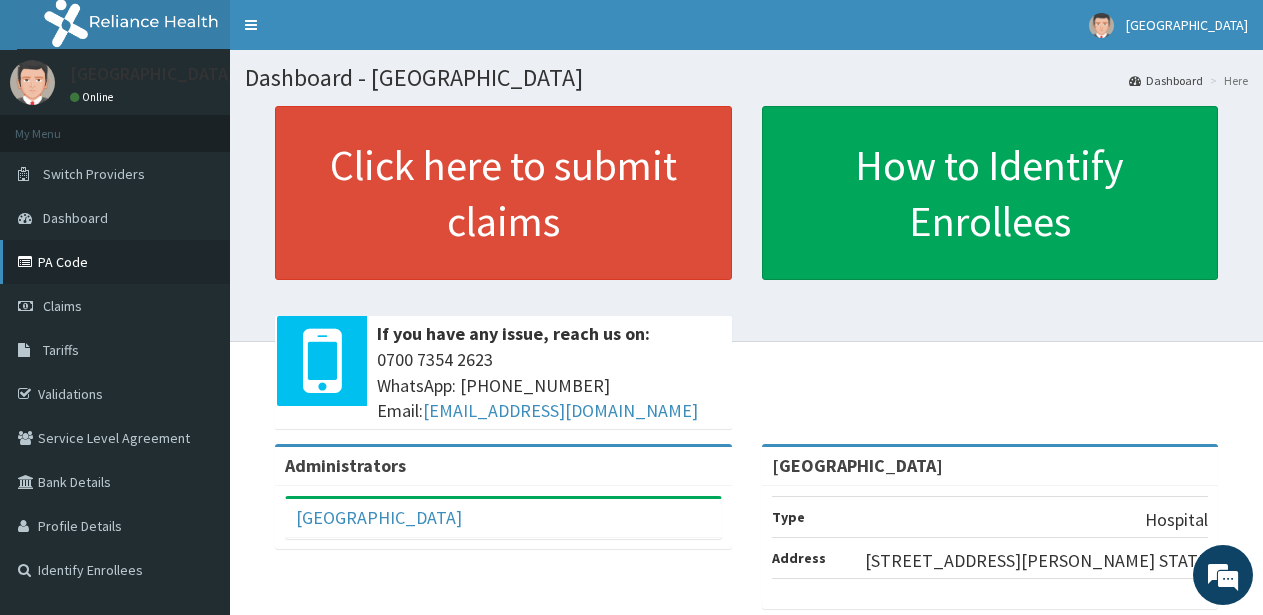 click on "PA Code" at bounding box center [115, 262] 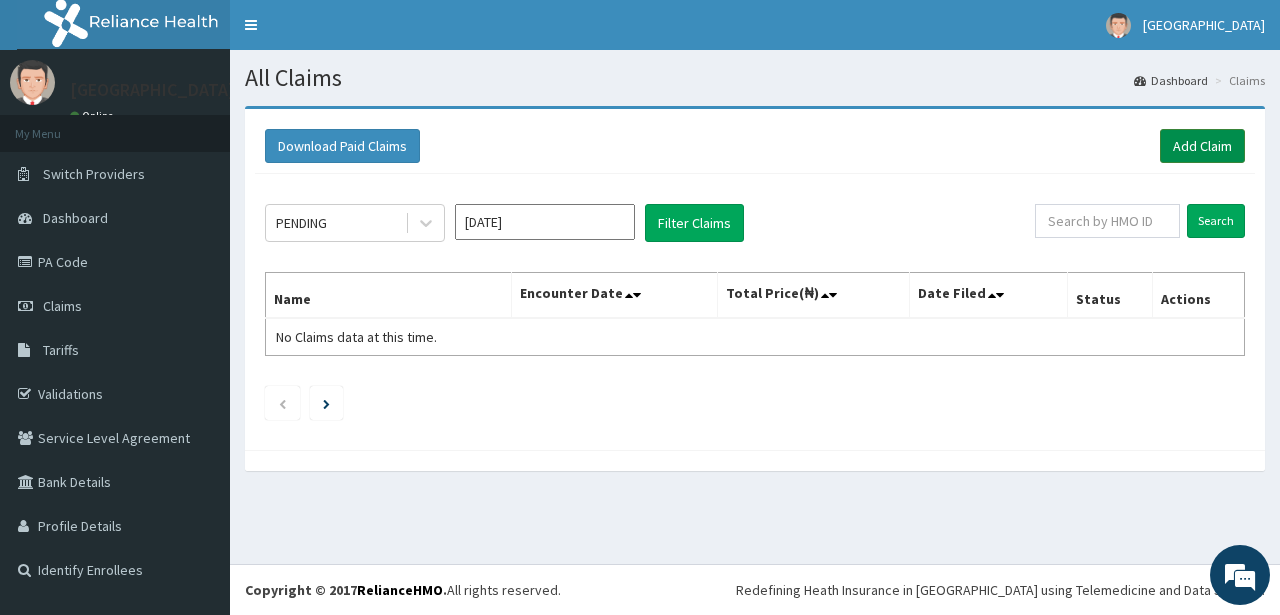 scroll, scrollTop: 0, scrollLeft: 0, axis: both 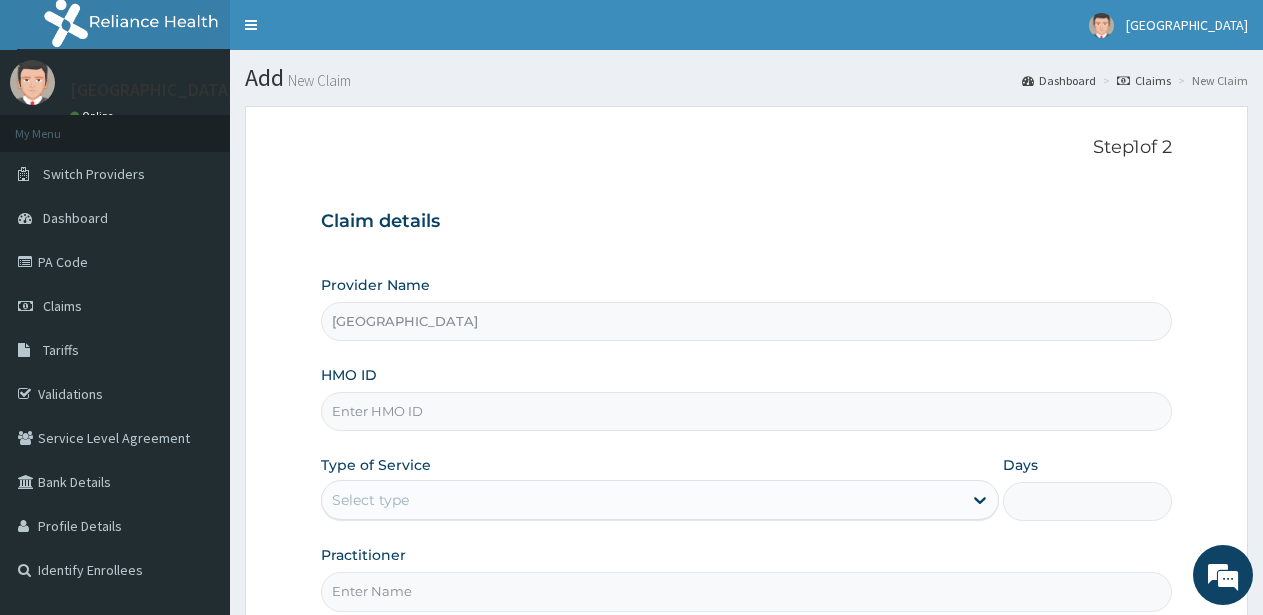 click on "HMO ID" at bounding box center (746, 411) 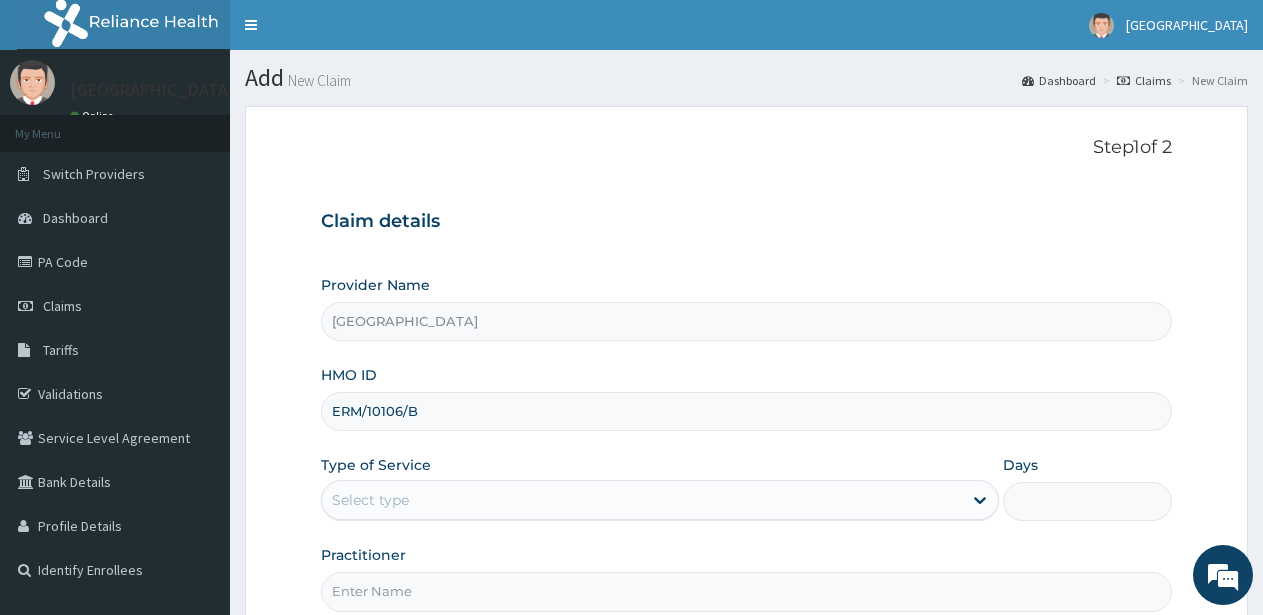 scroll, scrollTop: 0, scrollLeft: 0, axis: both 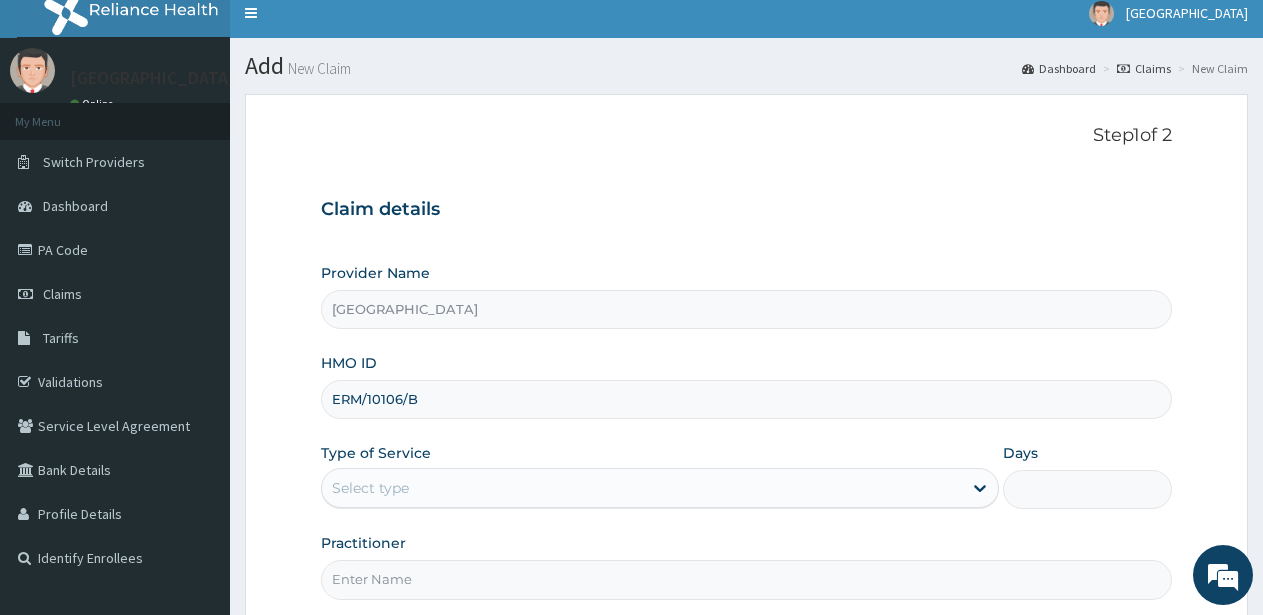 click on "Step  1  of 2 Claim details Provider Name Meridian Hospital HMO ID ERM/10106/B Type of Service   Select is focused ,type to refine list, press Down to open the menu,  Select type Days Practitioner     Previous   Next" at bounding box center (746, 418) 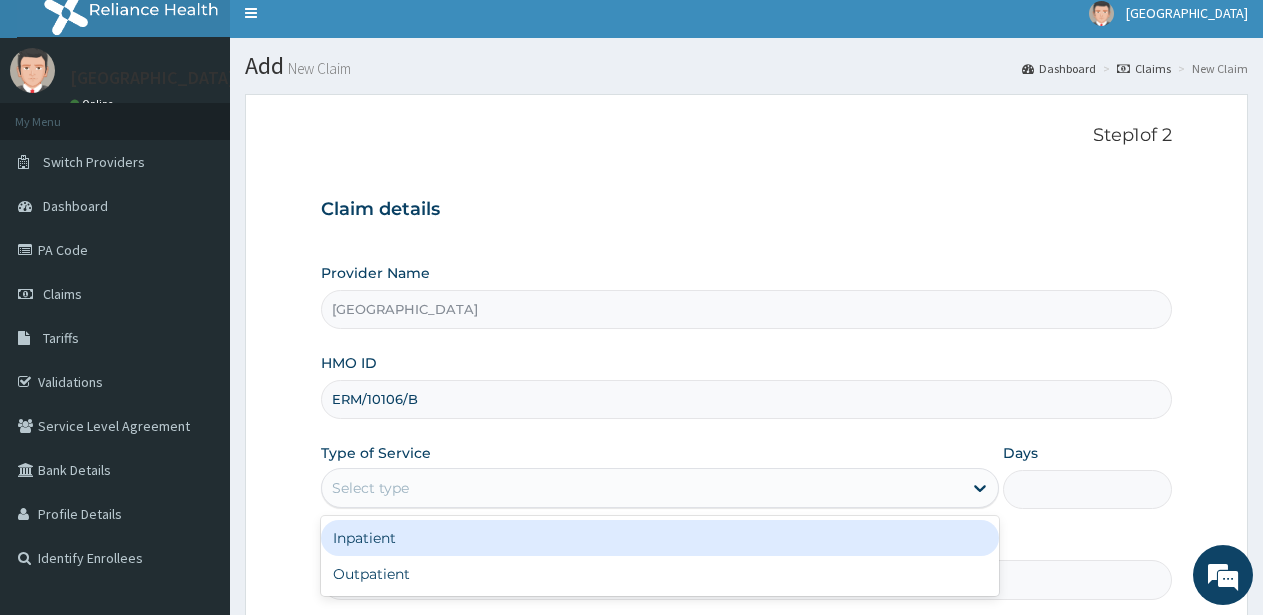 click on "Select type" at bounding box center [641, 488] 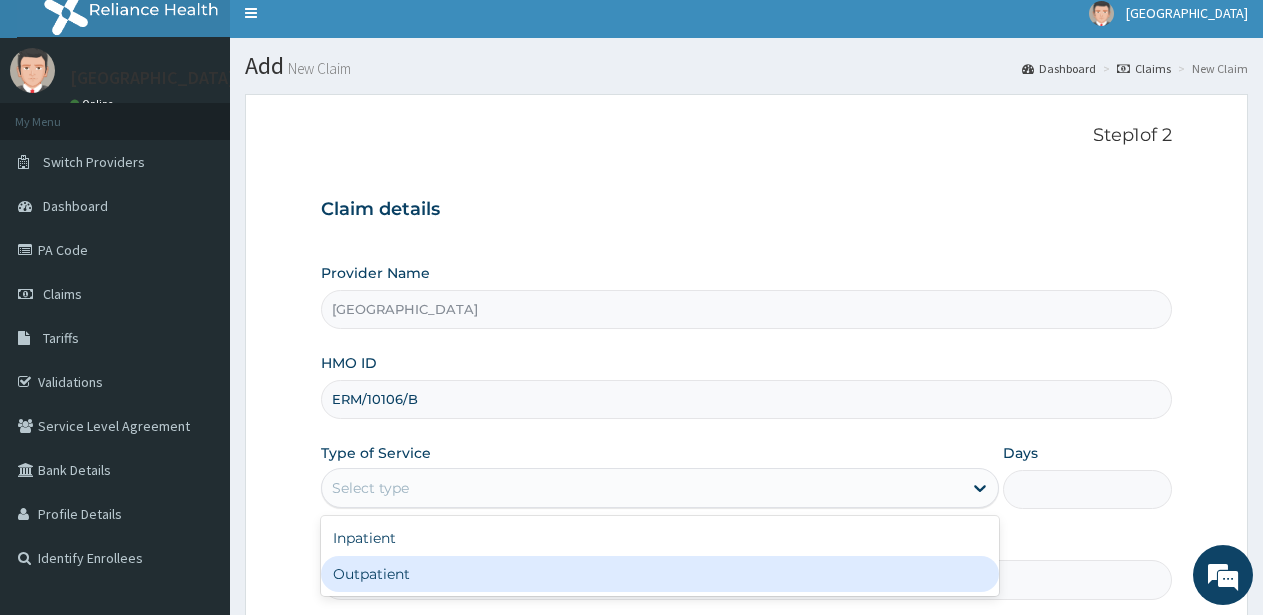 click on "Outpatient" at bounding box center (659, 574) 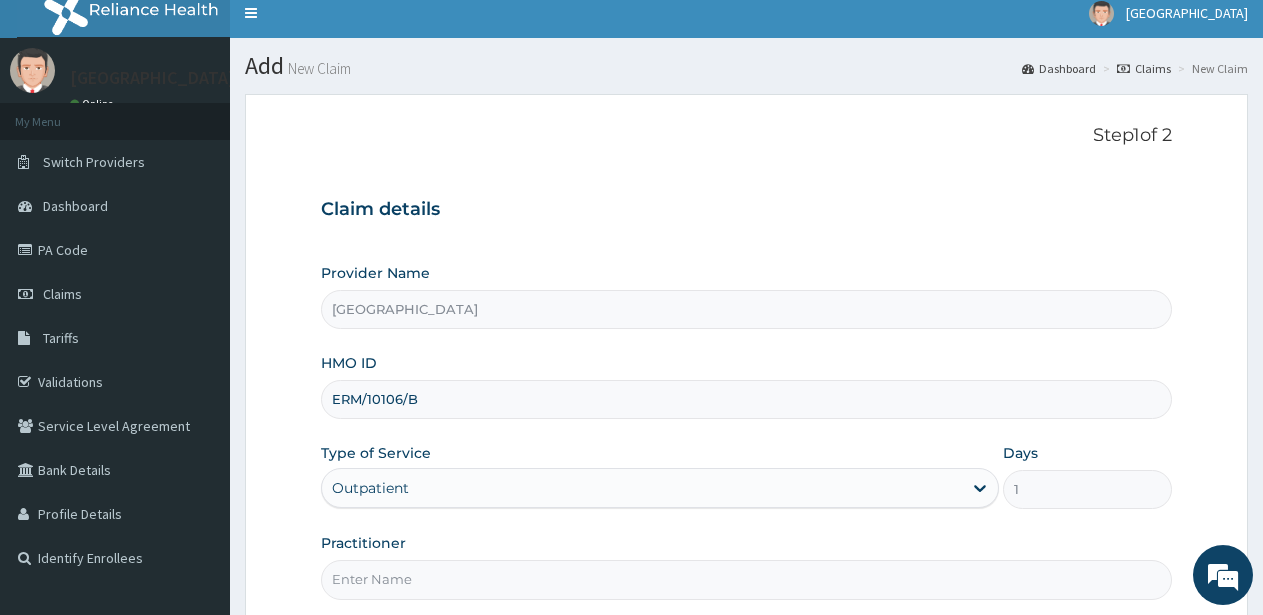 click on "Practitioner" at bounding box center [746, 579] 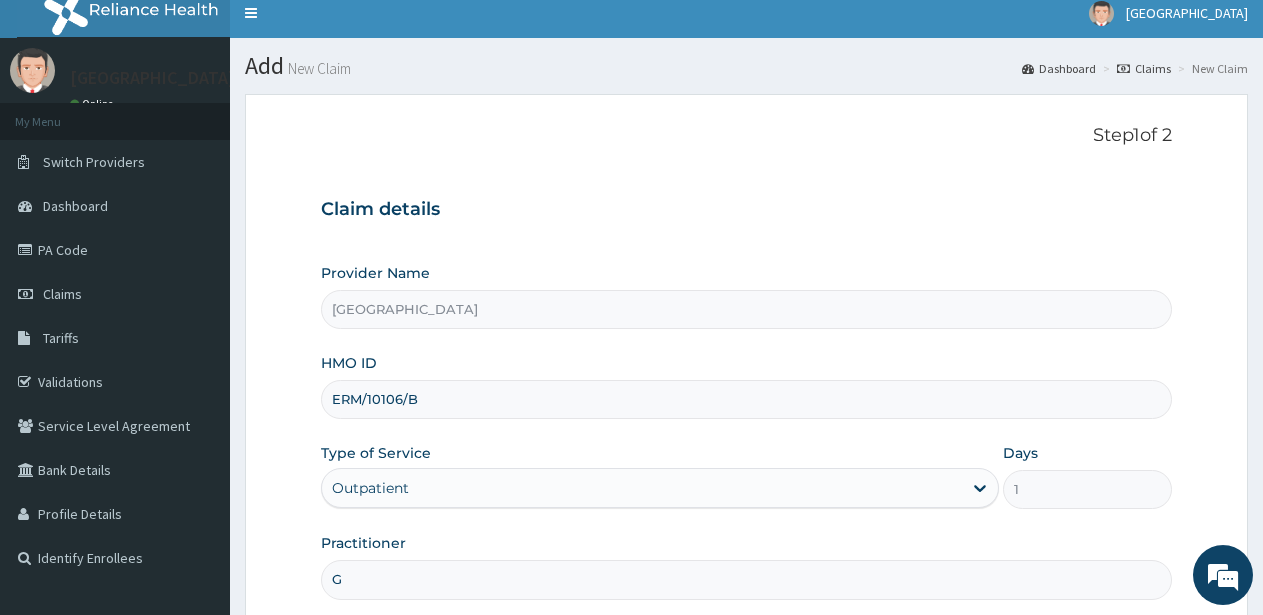 type on "GP" 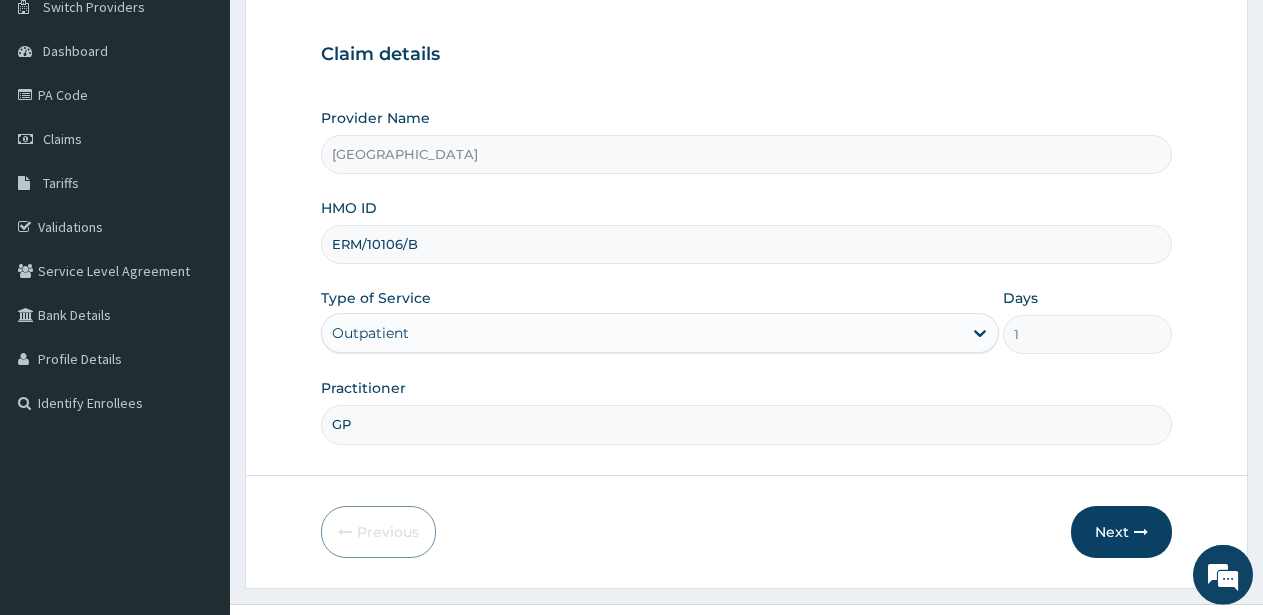 scroll, scrollTop: 171, scrollLeft: 0, axis: vertical 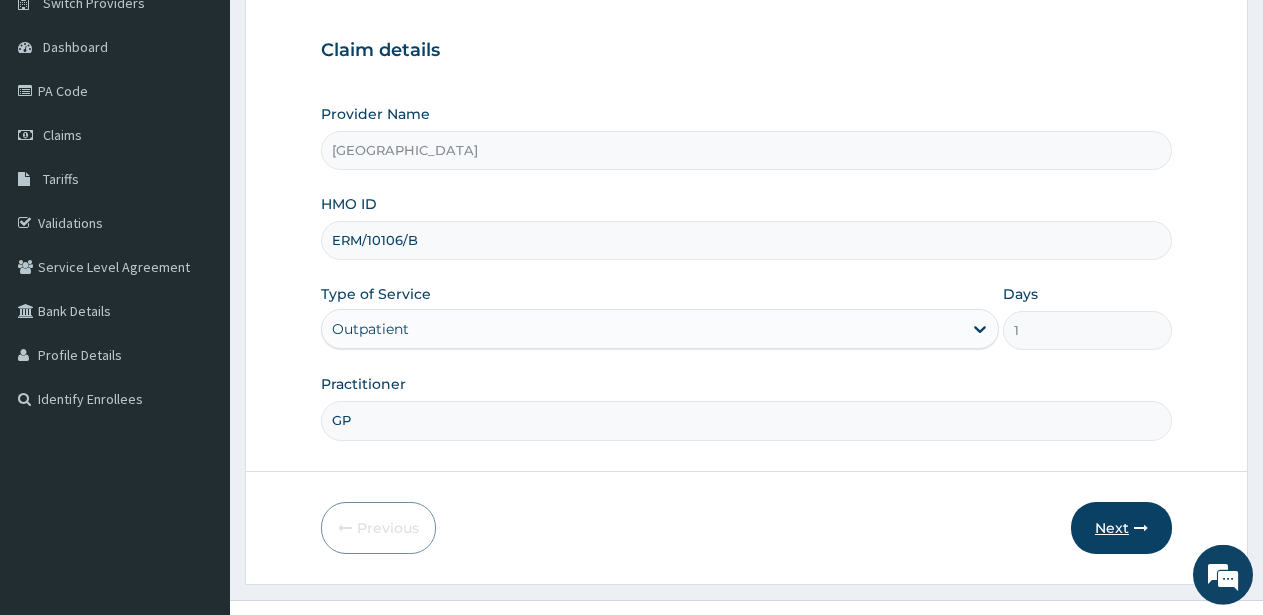 click on "Next" at bounding box center (1121, 528) 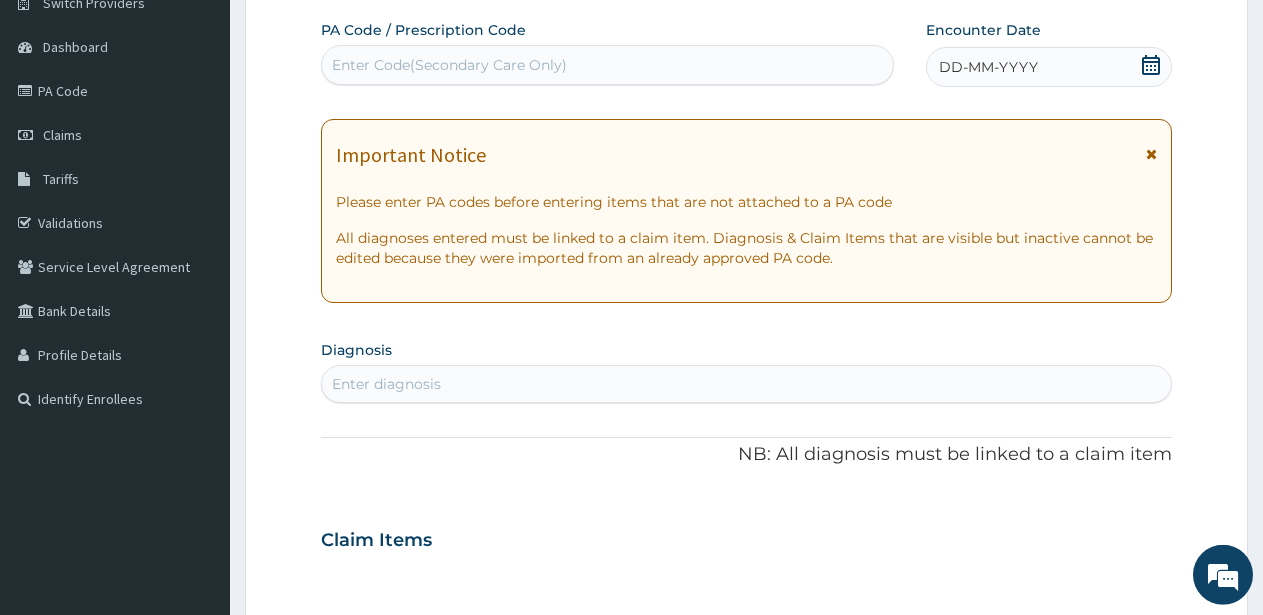 click on "Claim Items" at bounding box center [746, 536] 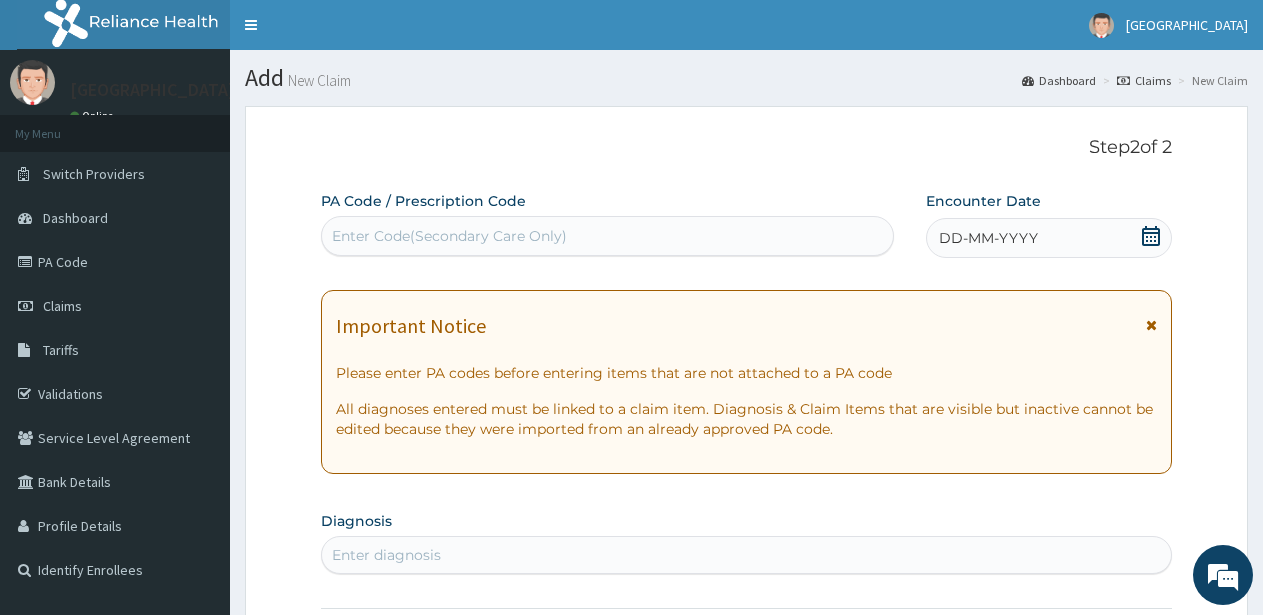 click on "Important Notice Please enter PA codes before entering items that are not attached to a PA code   All diagnoses entered must be linked to a claim item. Diagnosis & Claim Items that are visible but inactive cannot be edited because they were imported from an already approved PA code." at bounding box center [746, 382] 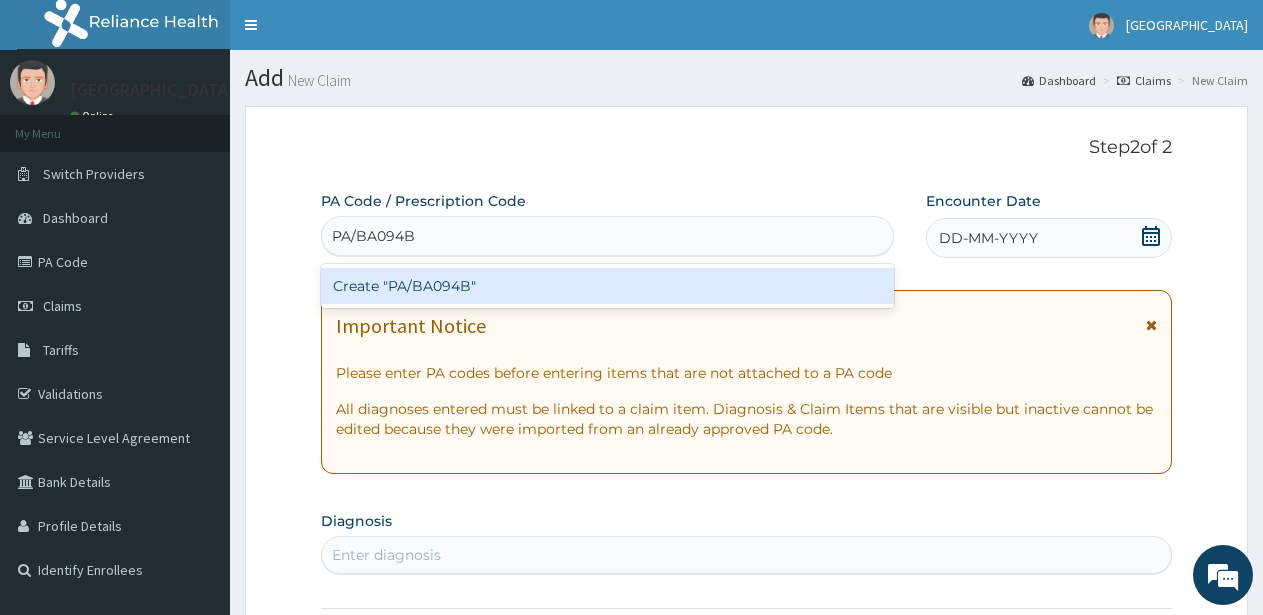 type on "PA/BA094B" 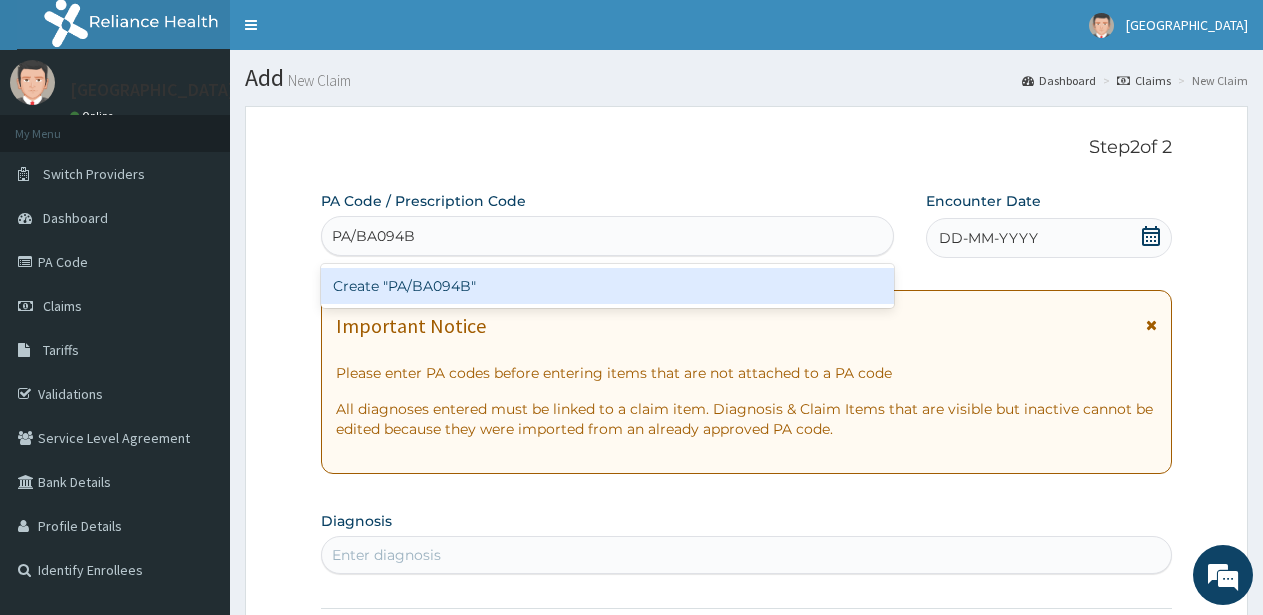 click on "Create "PA/BA094B"" at bounding box center (607, 286) 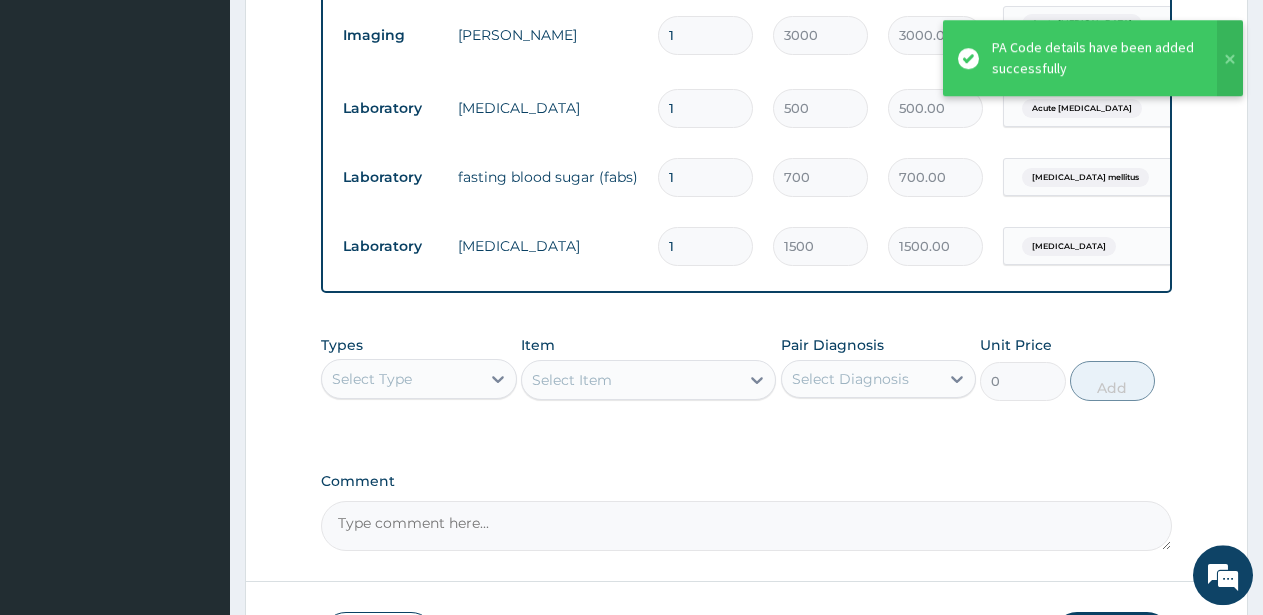 scroll, scrollTop: 1447, scrollLeft: 0, axis: vertical 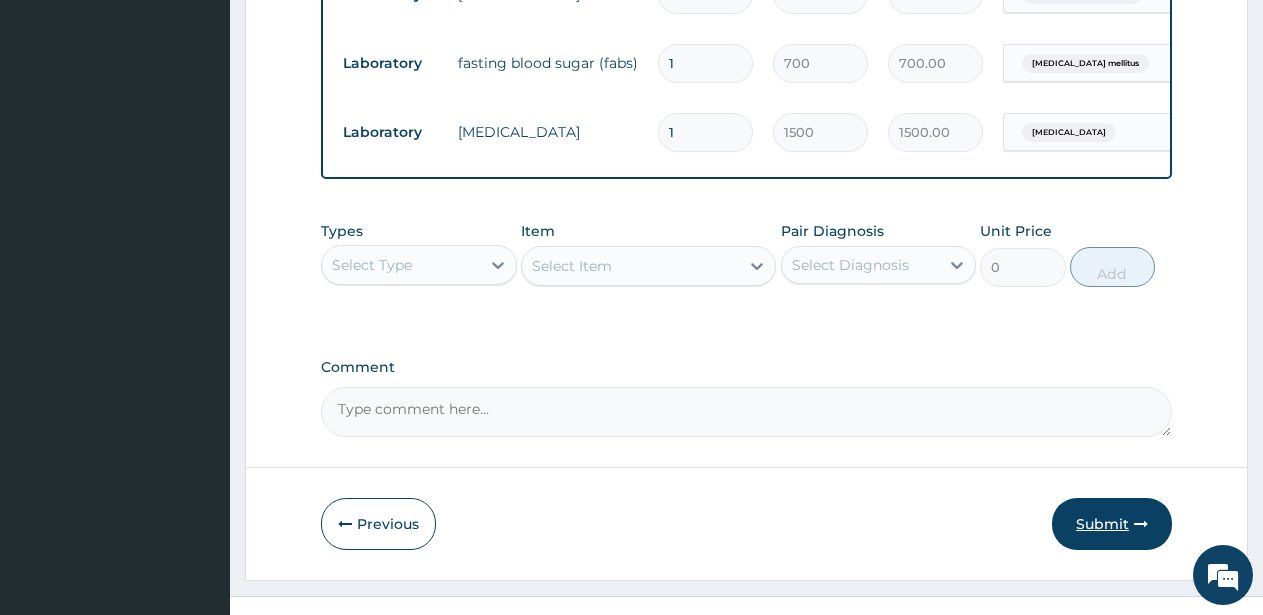 click on "Submit" at bounding box center [1112, 524] 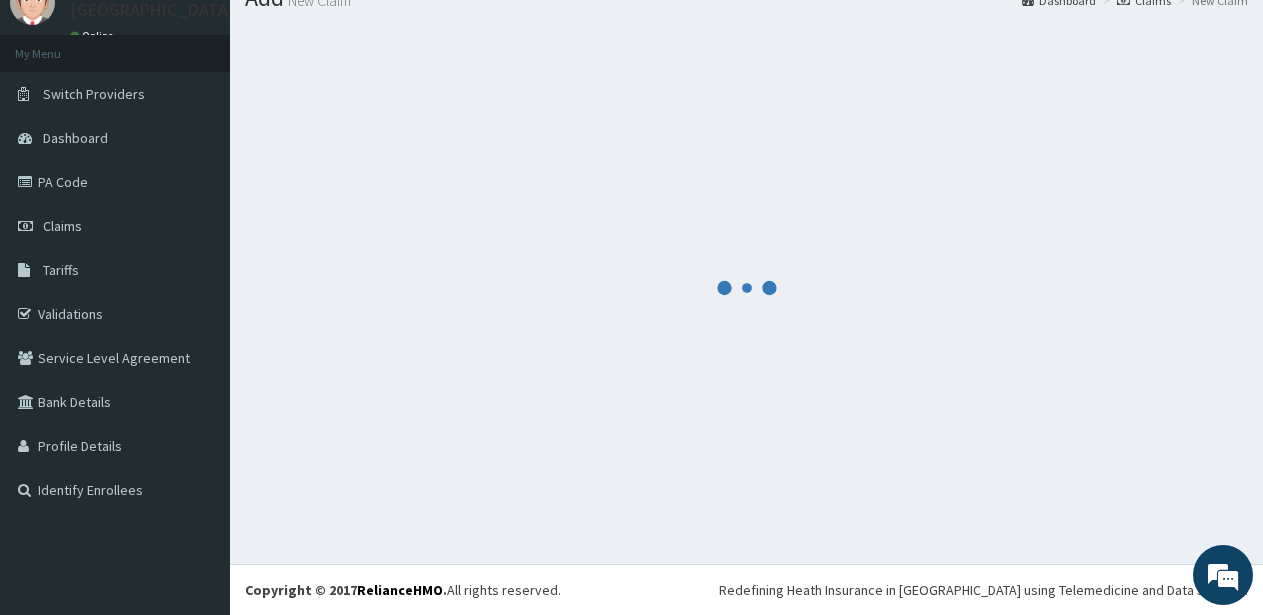 scroll, scrollTop: 80, scrollLeft: 0, axis: vertical 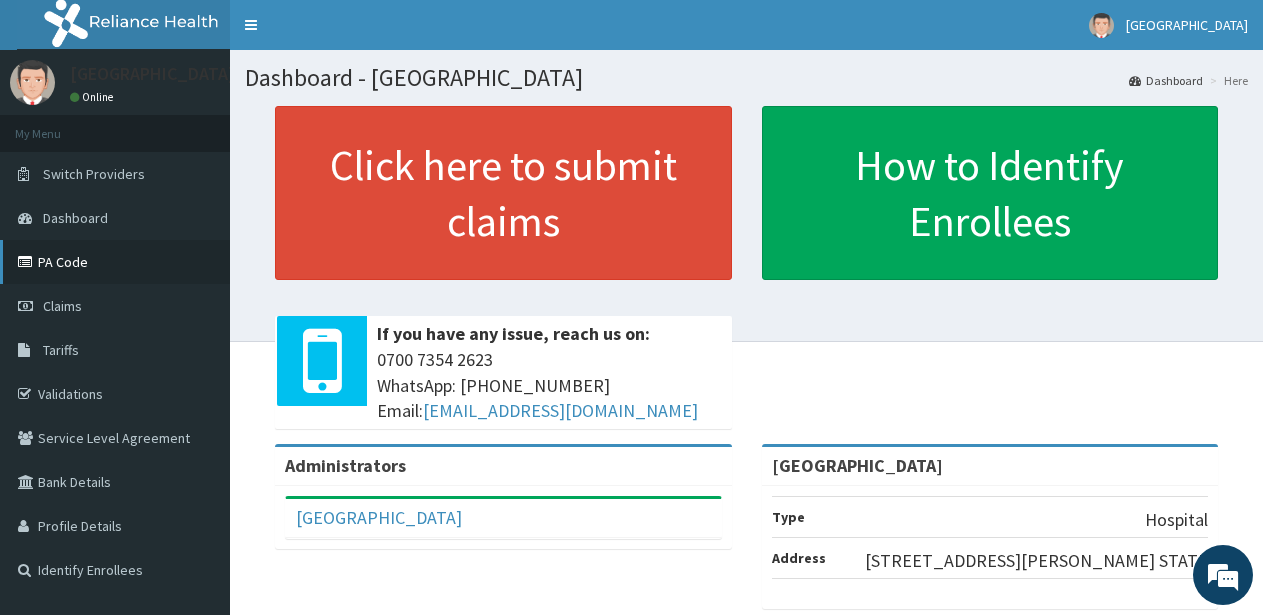 click on "PA Code" at bounding box center (115, 262) 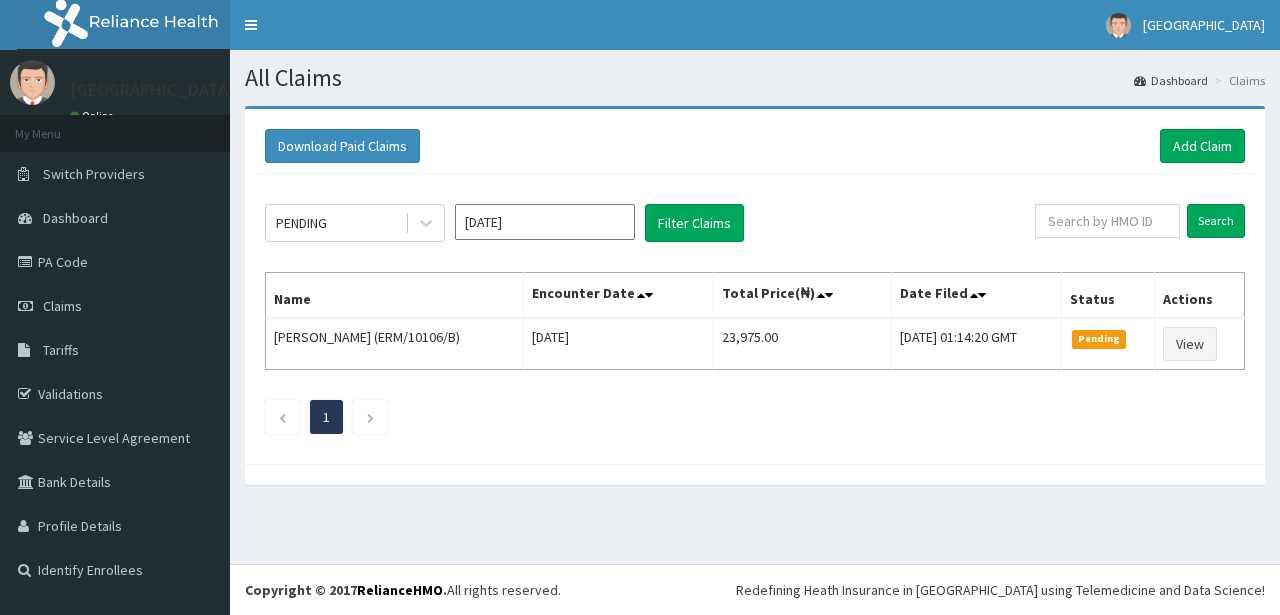 scroll, scrollTop: 0, scrollLeft: 0, axis: both 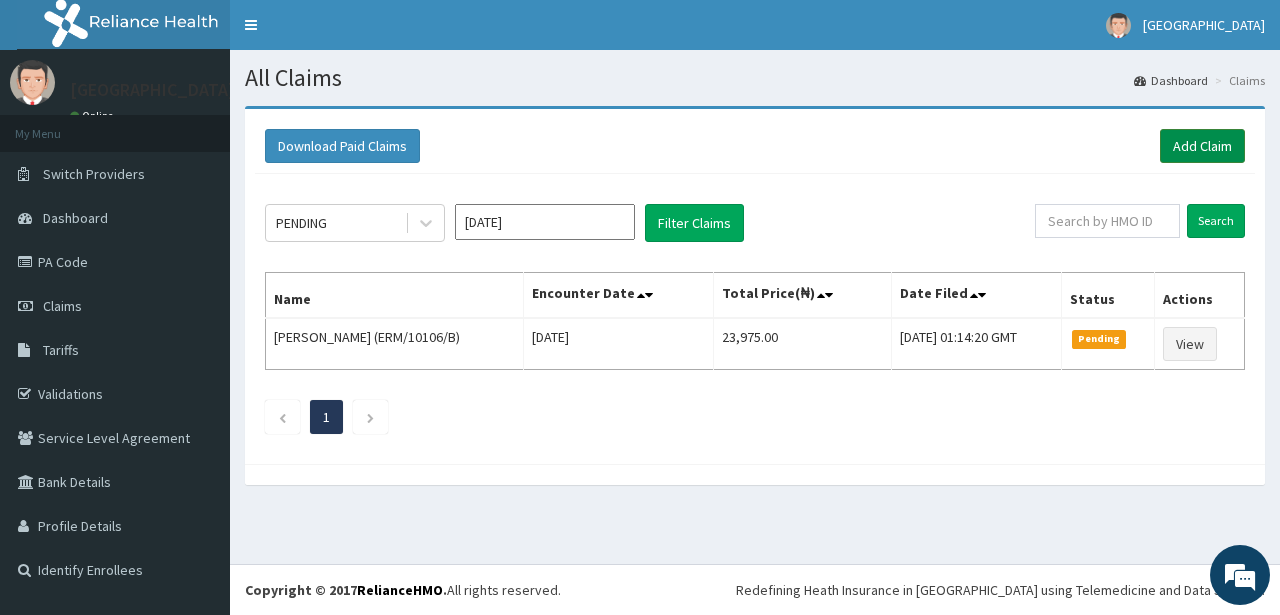 click on "Add Claim" at bounding box center [1202, 146] 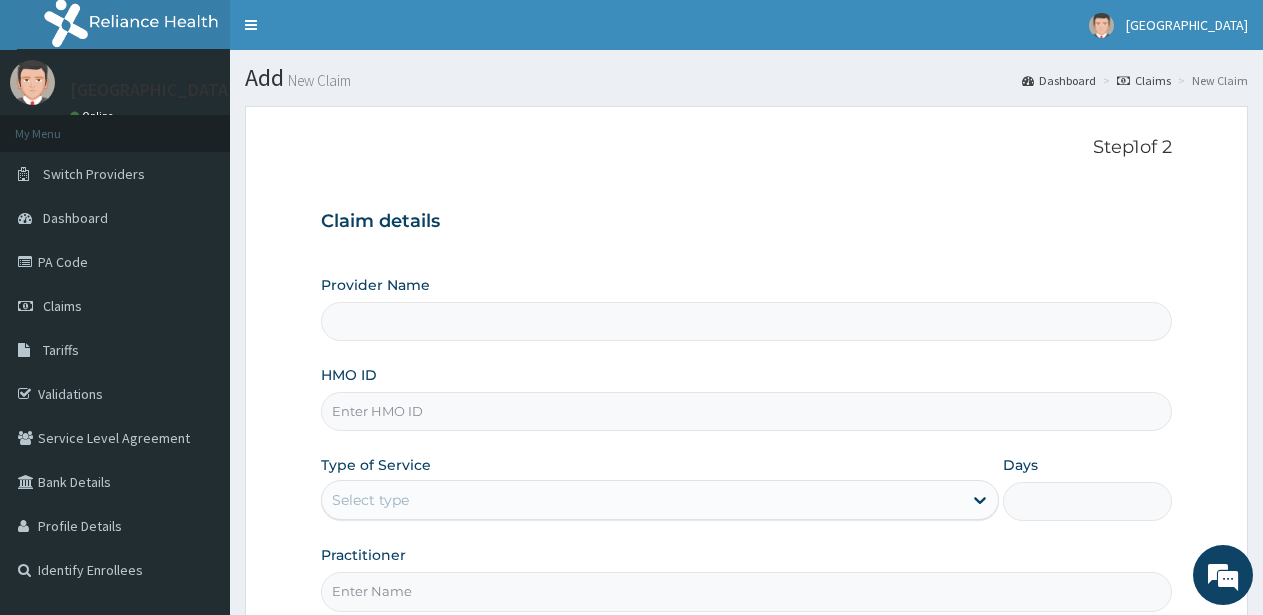 scroll, scrollTop: 0, scrollLeft: 0, axis: both 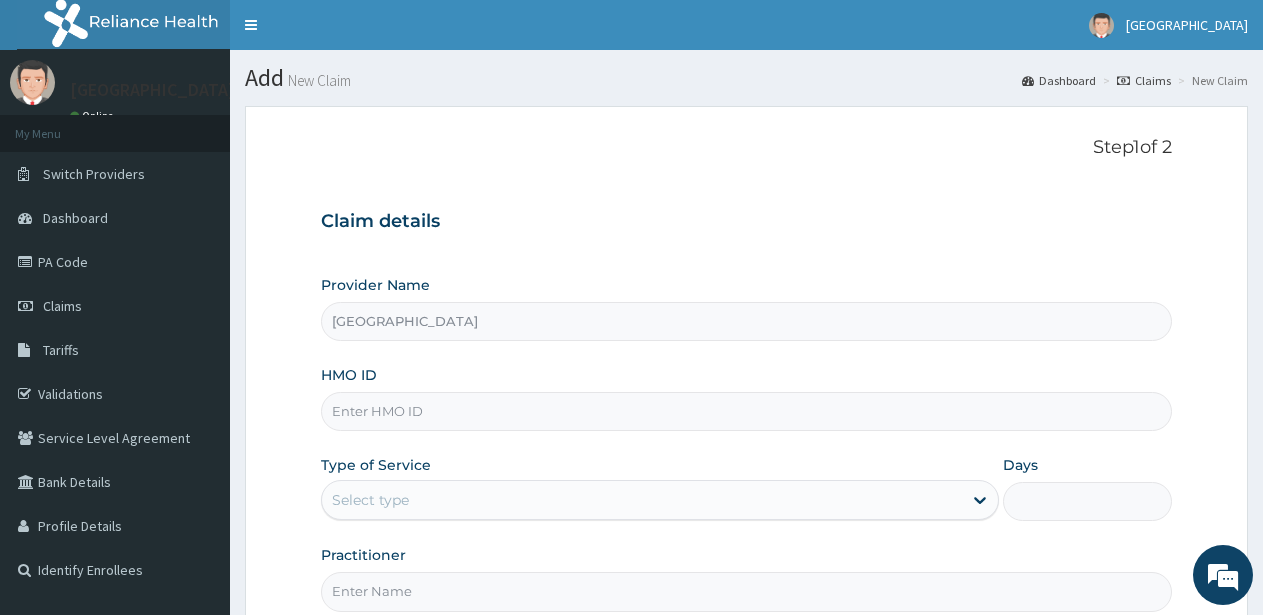 click on "HMO ID" at bounding box center (746, 411) 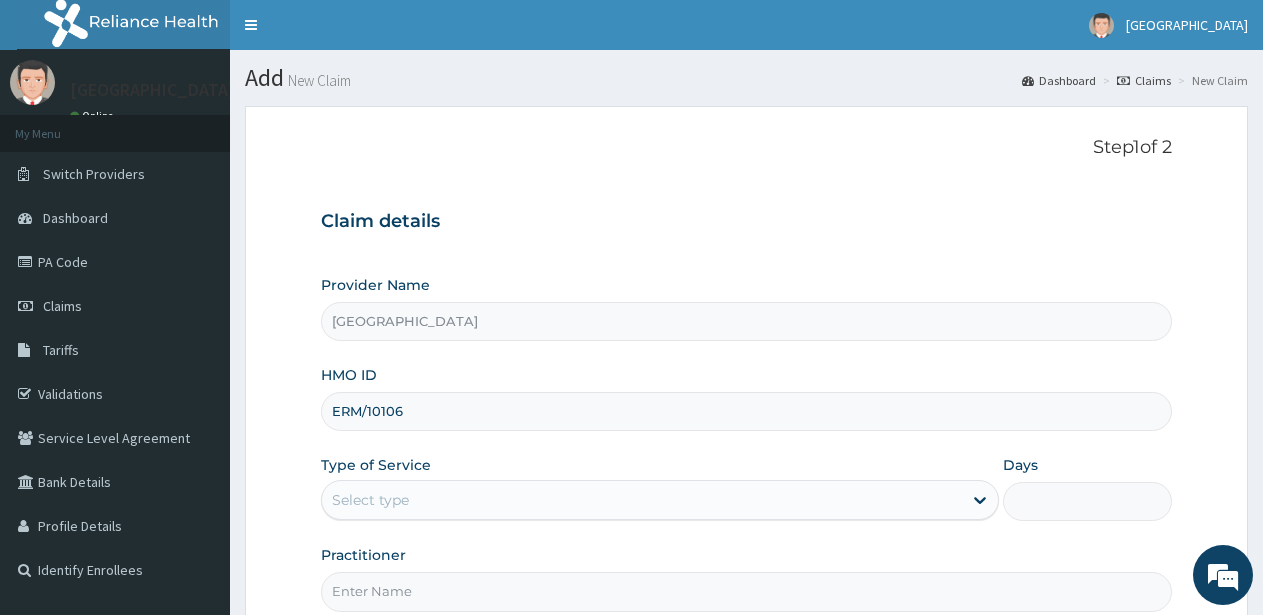scroll, scrollTop: 0, scrollLeft: 0, axis: both 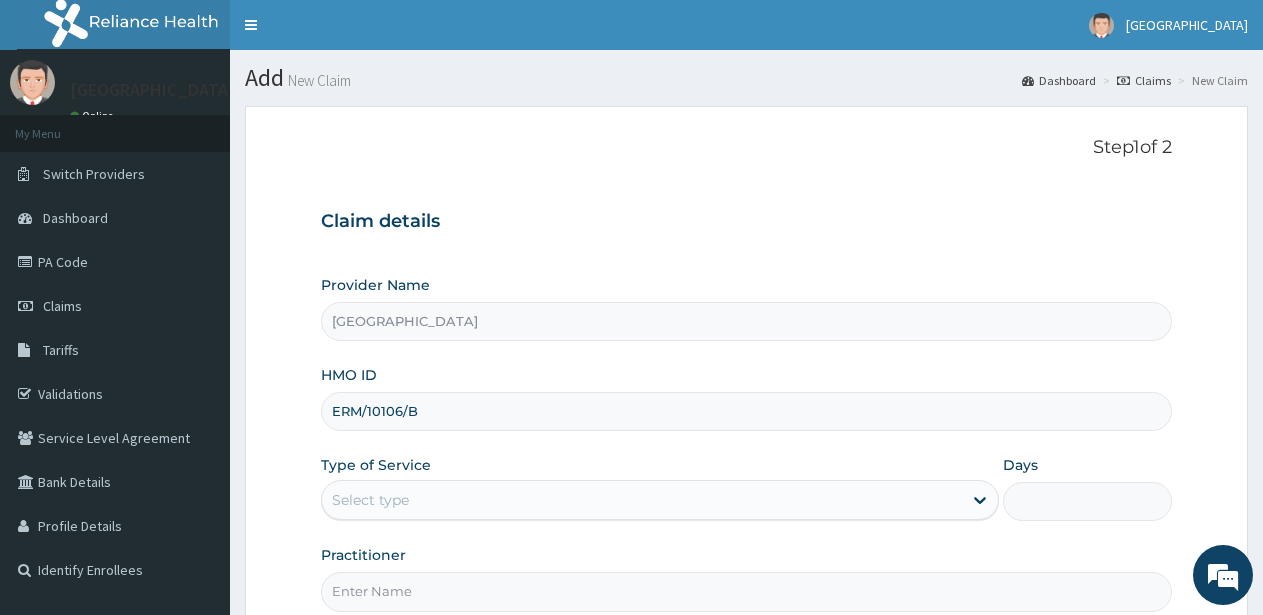 type on "ERM/10106/B" 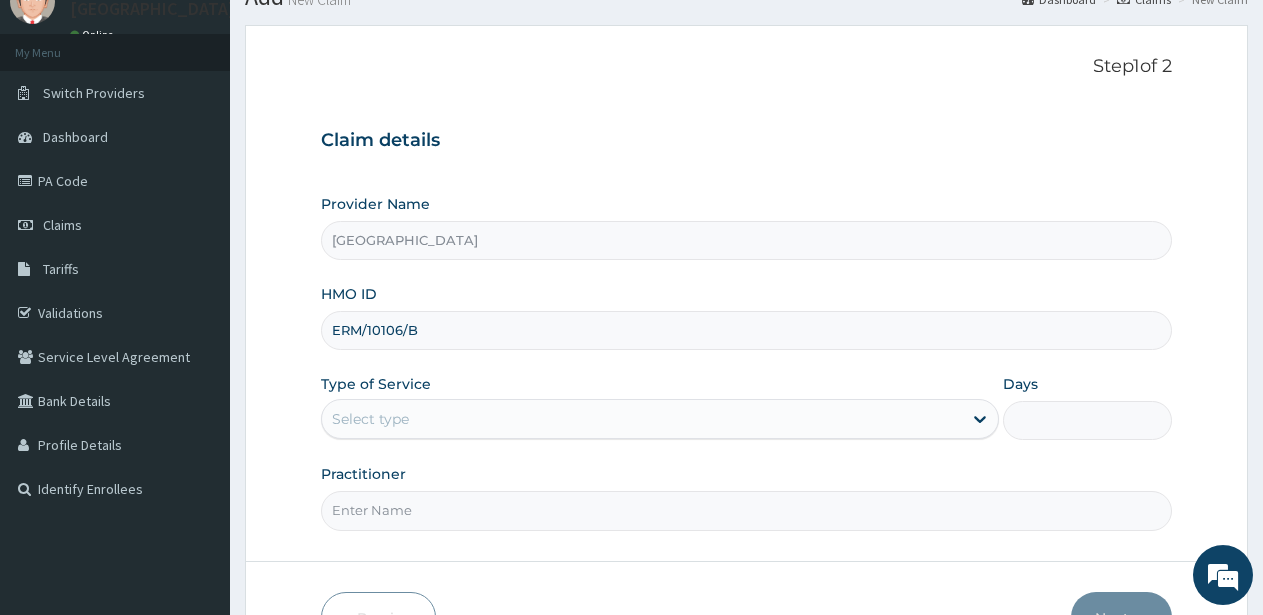 scroll, scrollTop: 89, scrollLeft: 0, axis: vertical 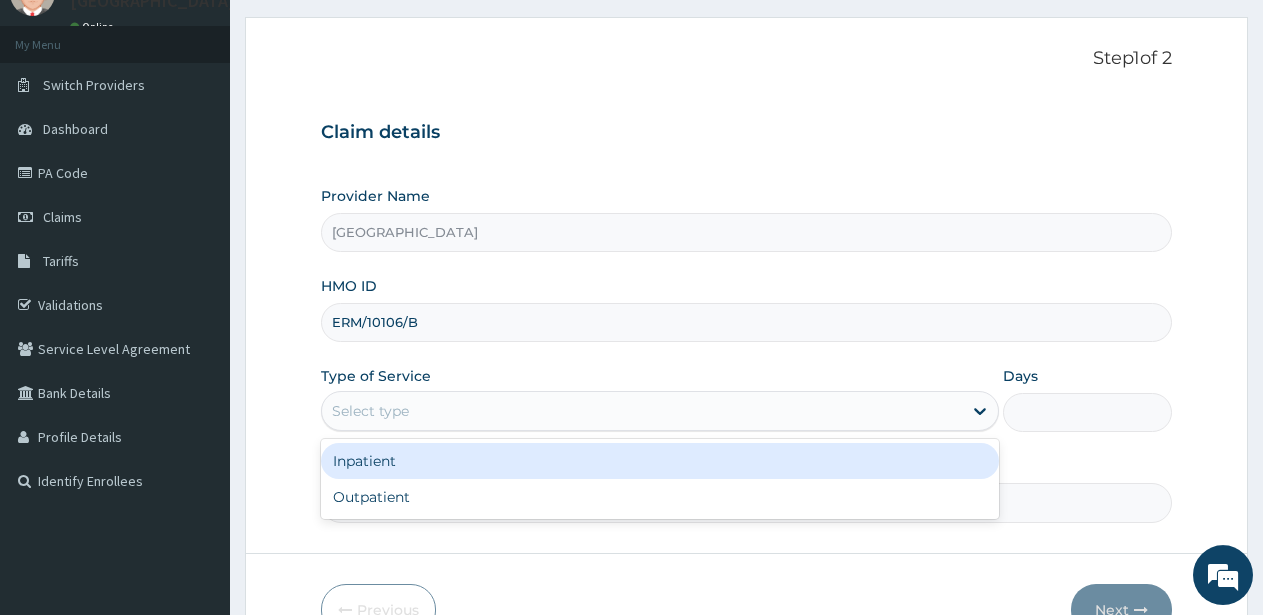 click on "Select type" at bounding box center [641, 411] 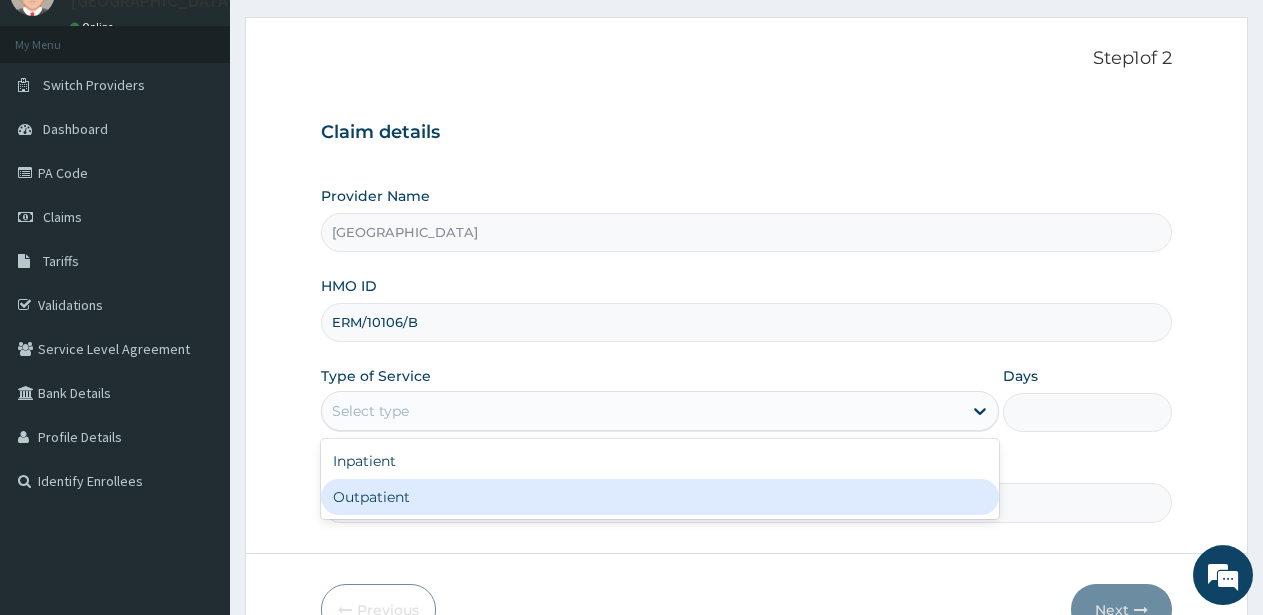 click on "Outpatient" at bounding box center (659, 497) 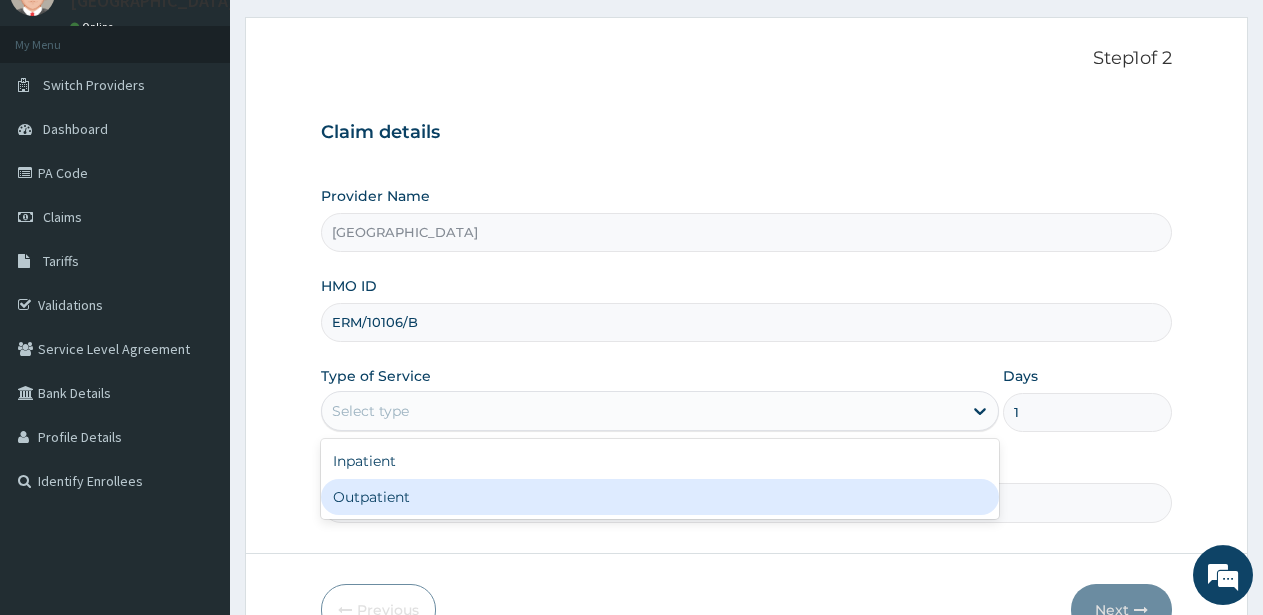 click on "Practitioner" at bounding box center [746, 502] 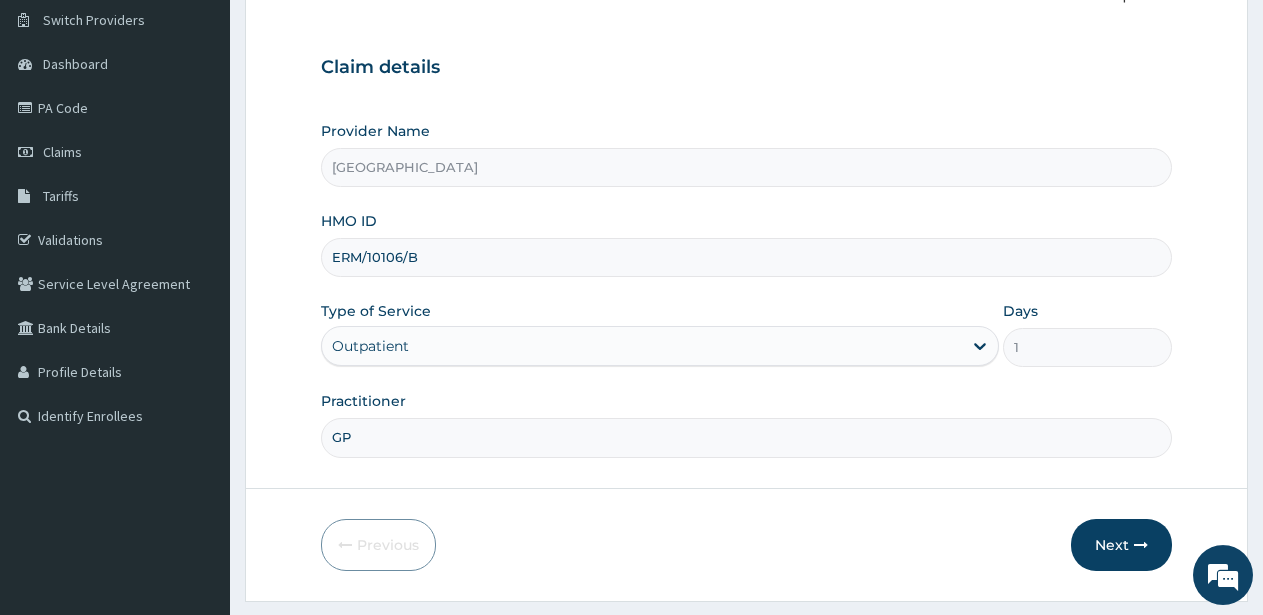 scroll, scrollTop: 186, scrollLeft: 0, axis: vertical 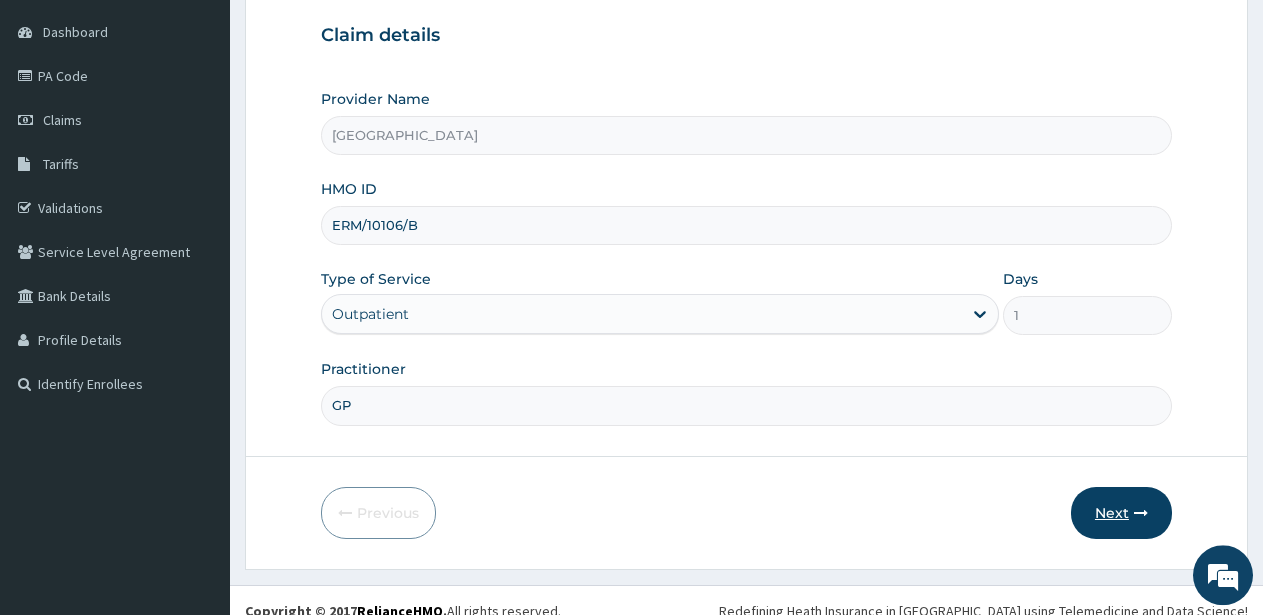 type on "GP" 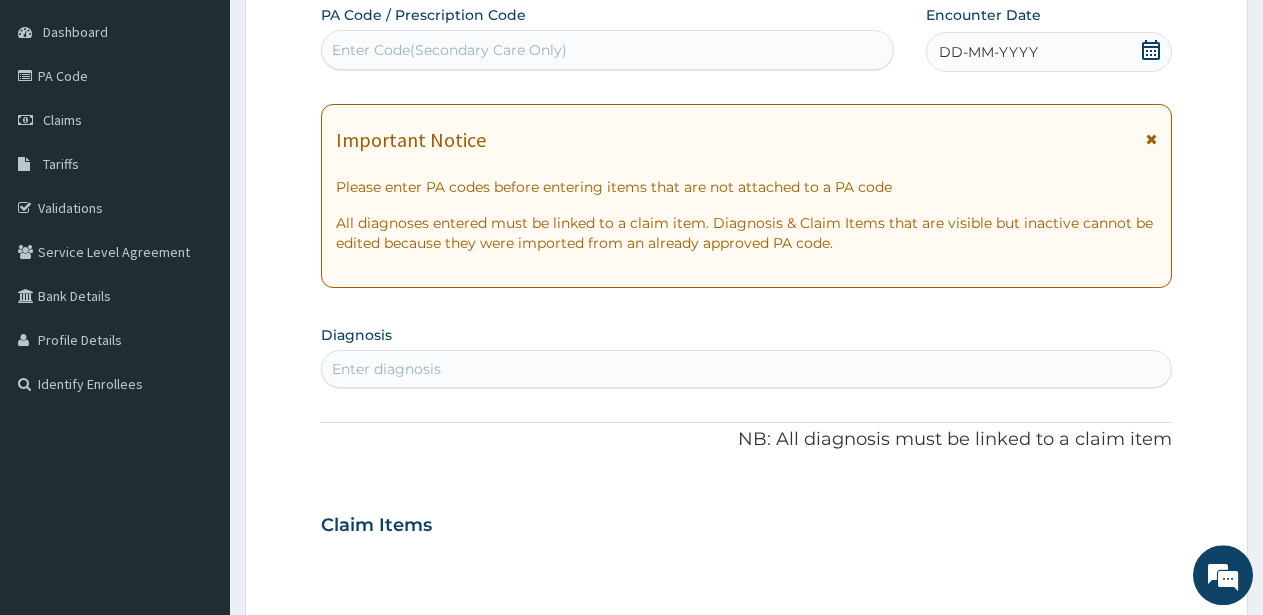 scroll, scrollTop: 48, scrollLeft: 0, axis: vertical 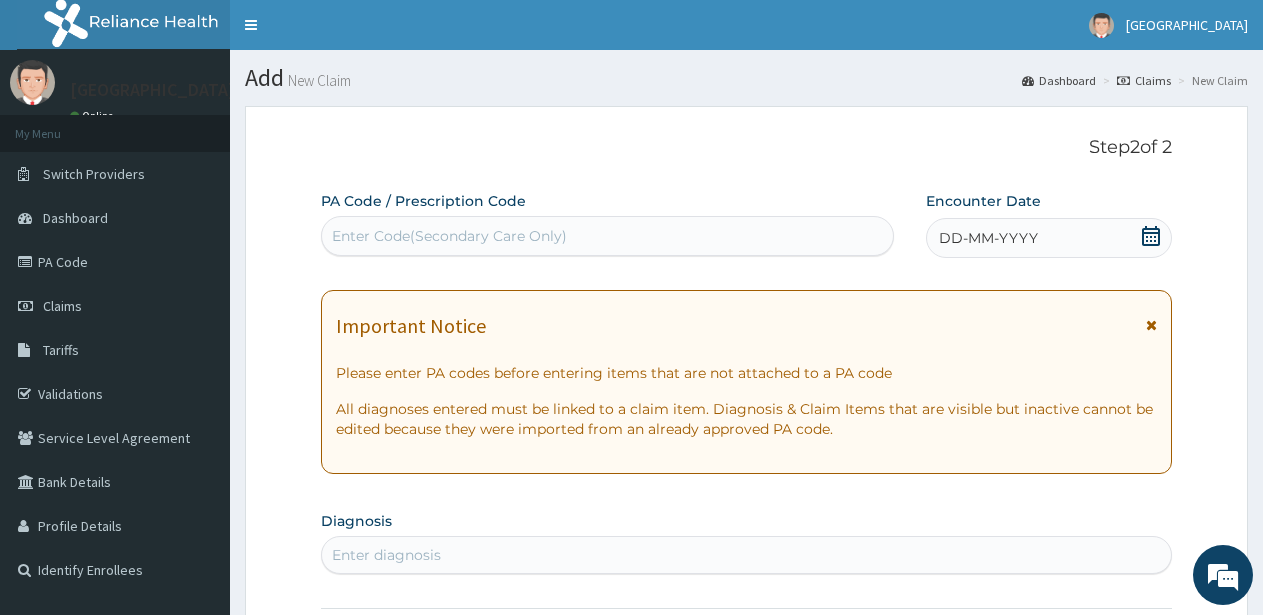 click on "Enter Code(Secondary Care Only)" at bounding box center (607, 236) 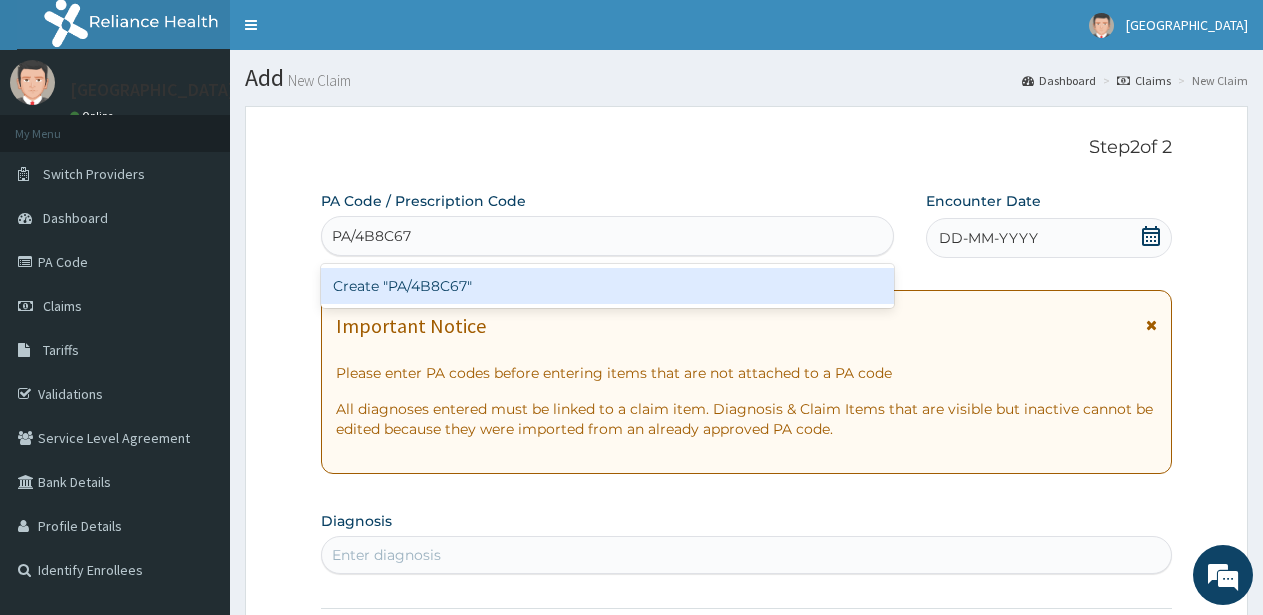 click on "Create "PA/4B8C67"" at bounding box center (607, 286) 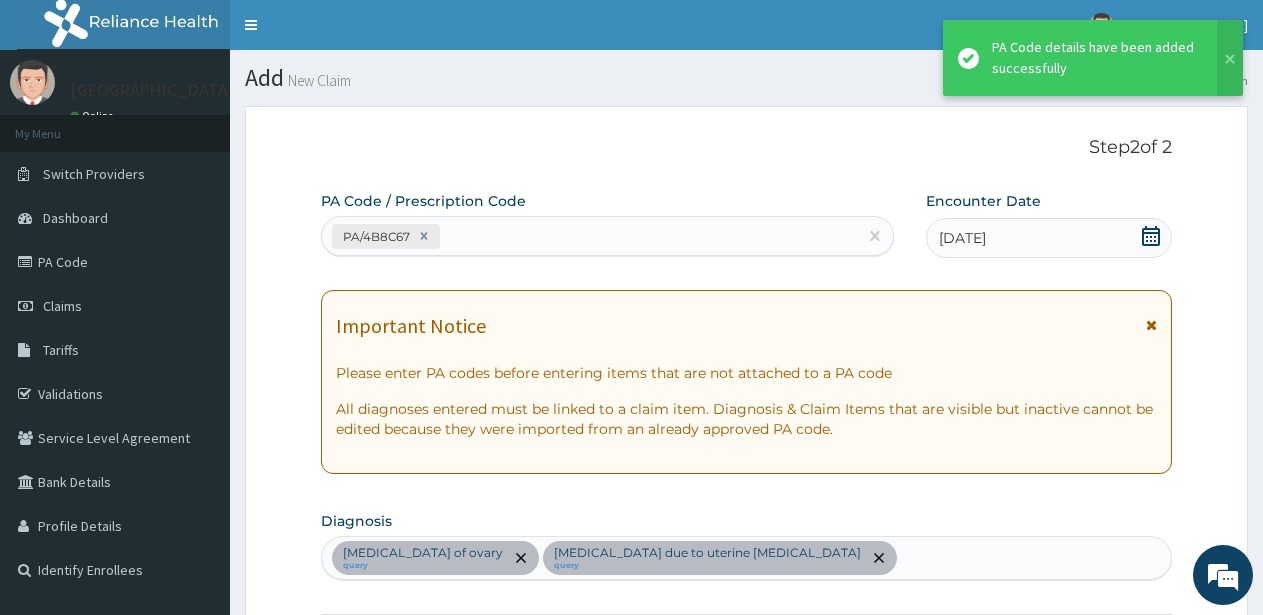 scroll, scrollTop: 525, scrollLeft: 0, axis: vertical 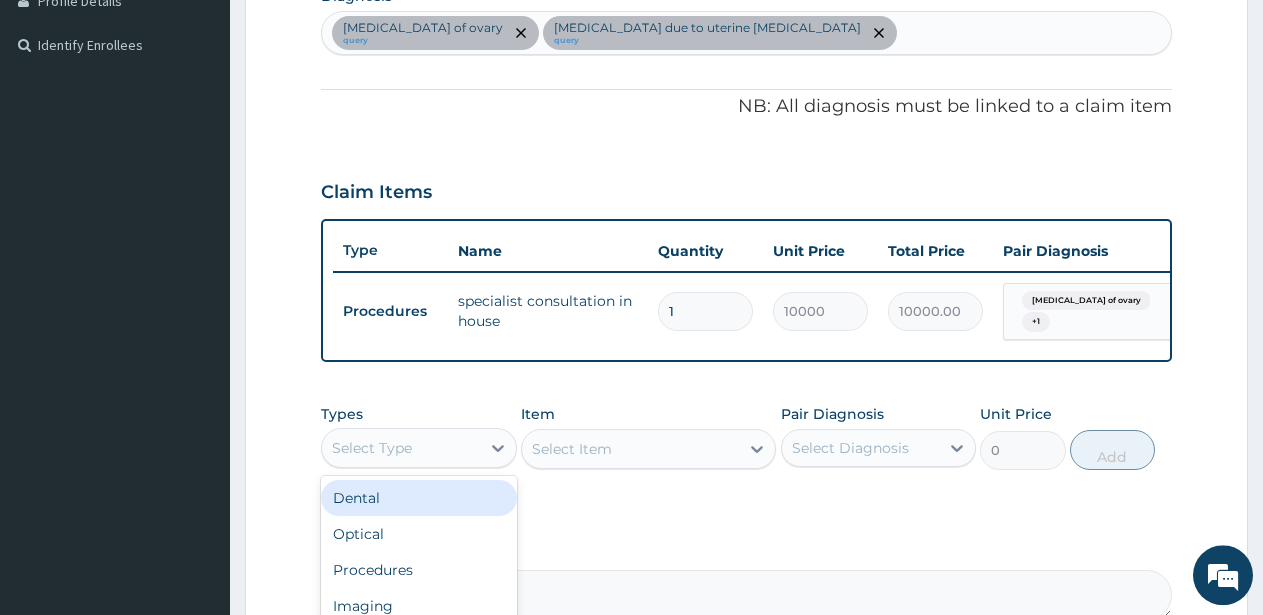 click on "Select Type" at bounding box center (401, 448) 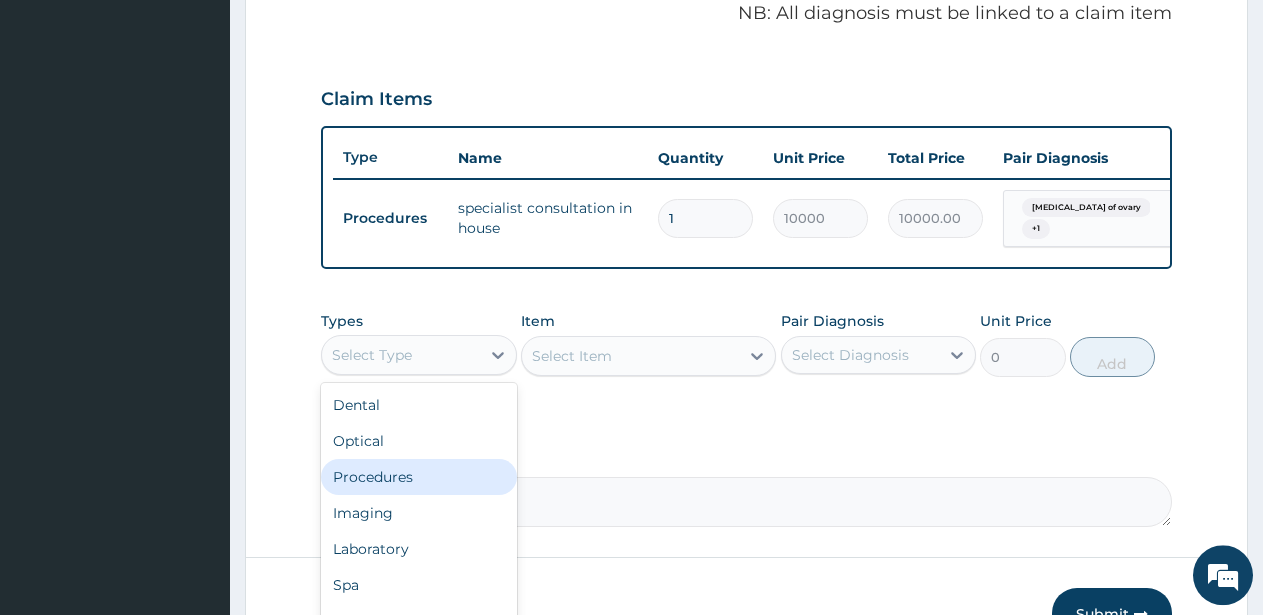 scroll, scrollTop: 749, scrollLeft: 0, axis: vertical 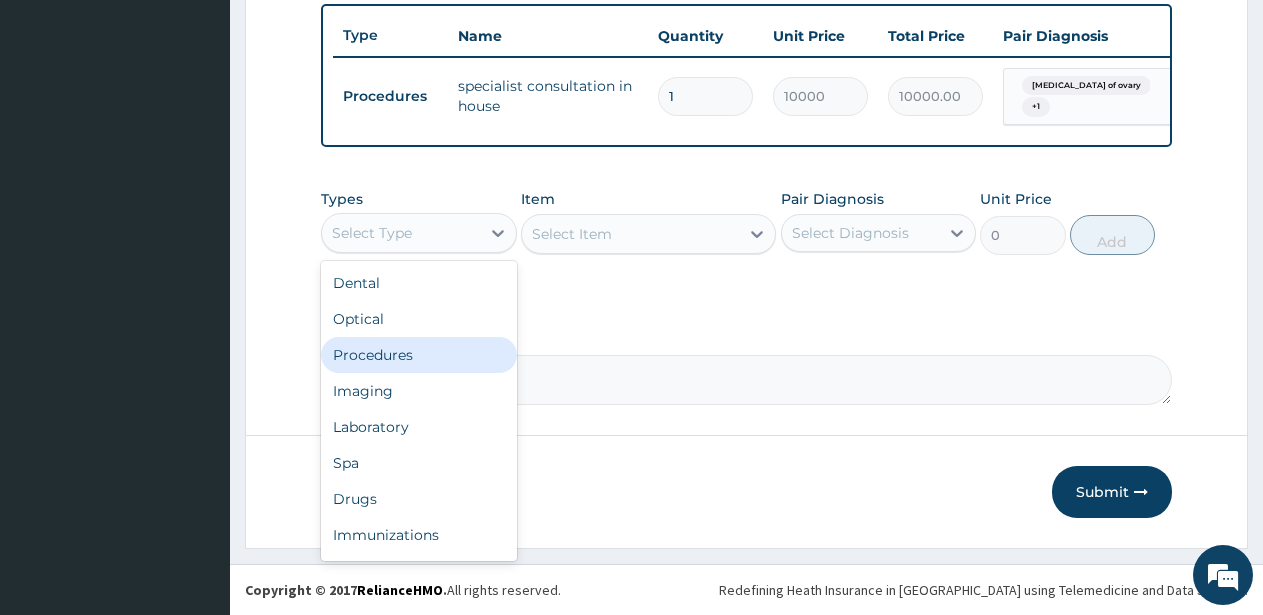drag, startPoint x: 369, startPoint y: 424, endPoint x: 370, endPoint y: 320, distance: 104.00481 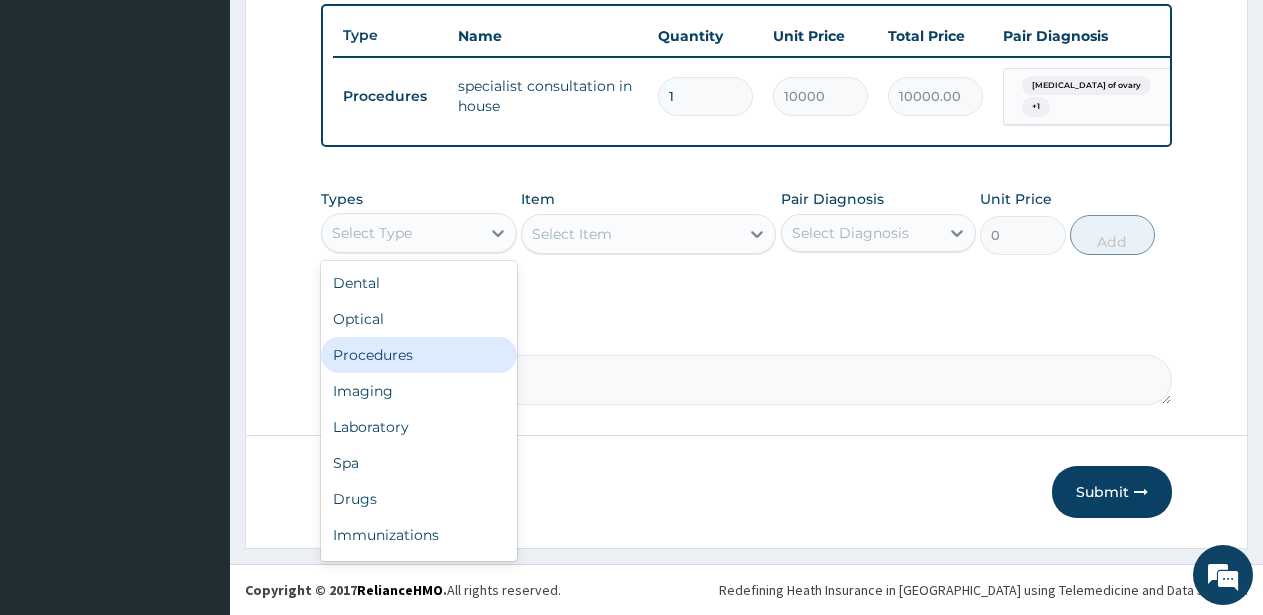 click on "Dental Optical Procedures Imaging Laboratory Spa Drugs Immunizations Others Gym" at bounding box center [419, 411] 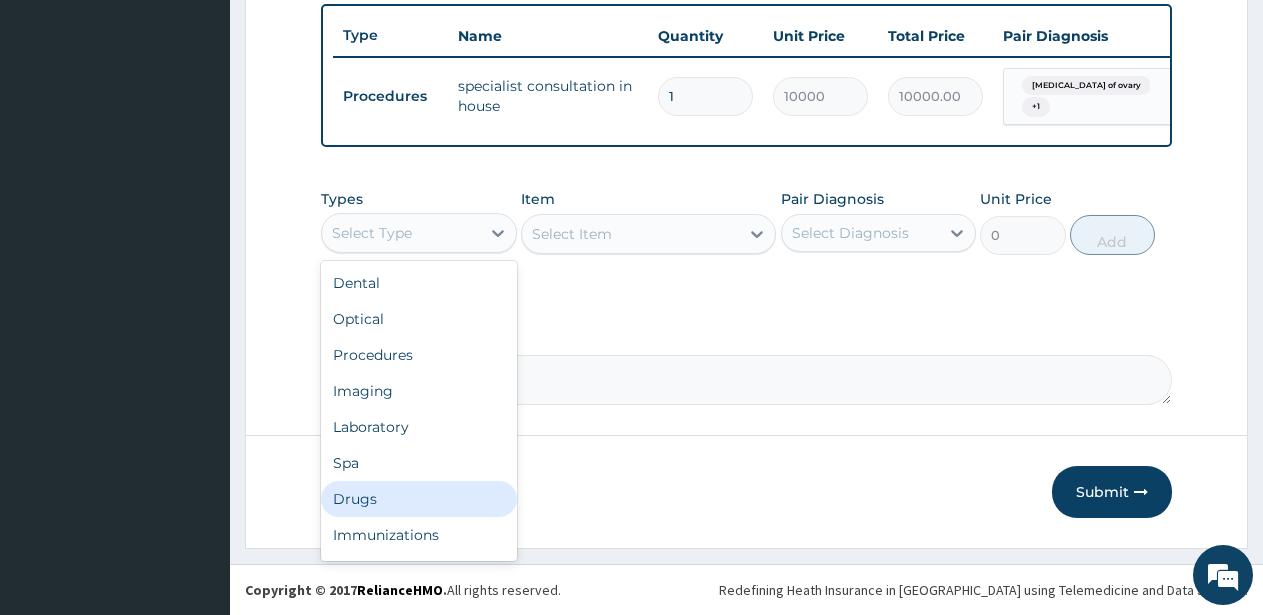 click on "Drugs" at bounding box center [419, 499] 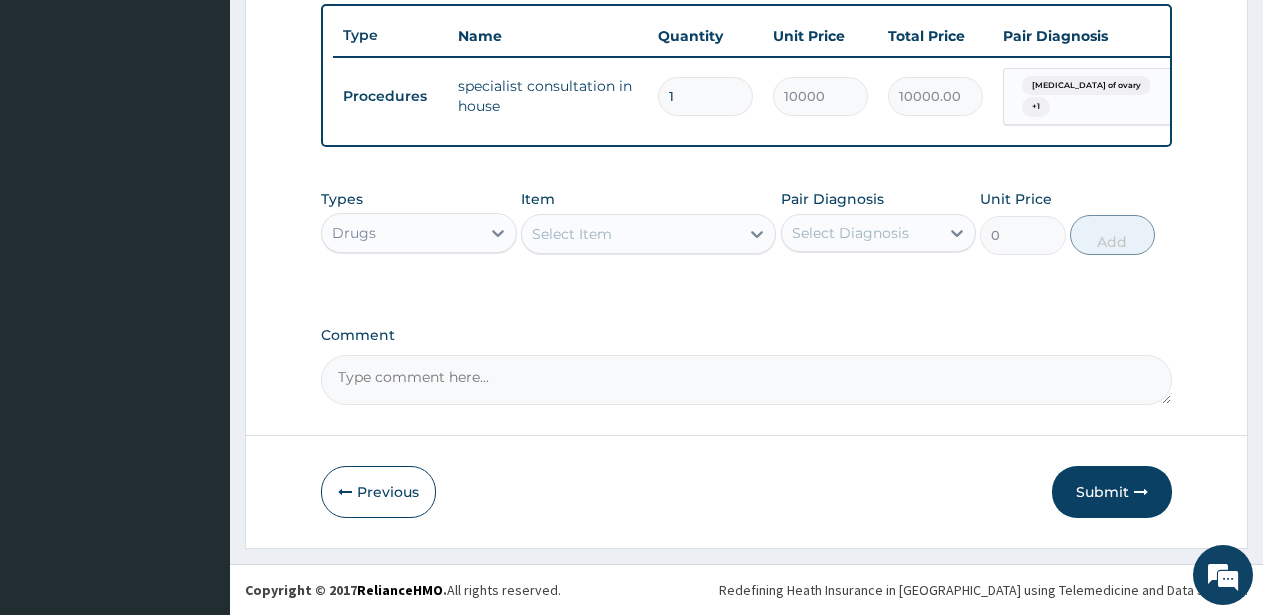 click on "Select Item" at bounding box center (630, 234) 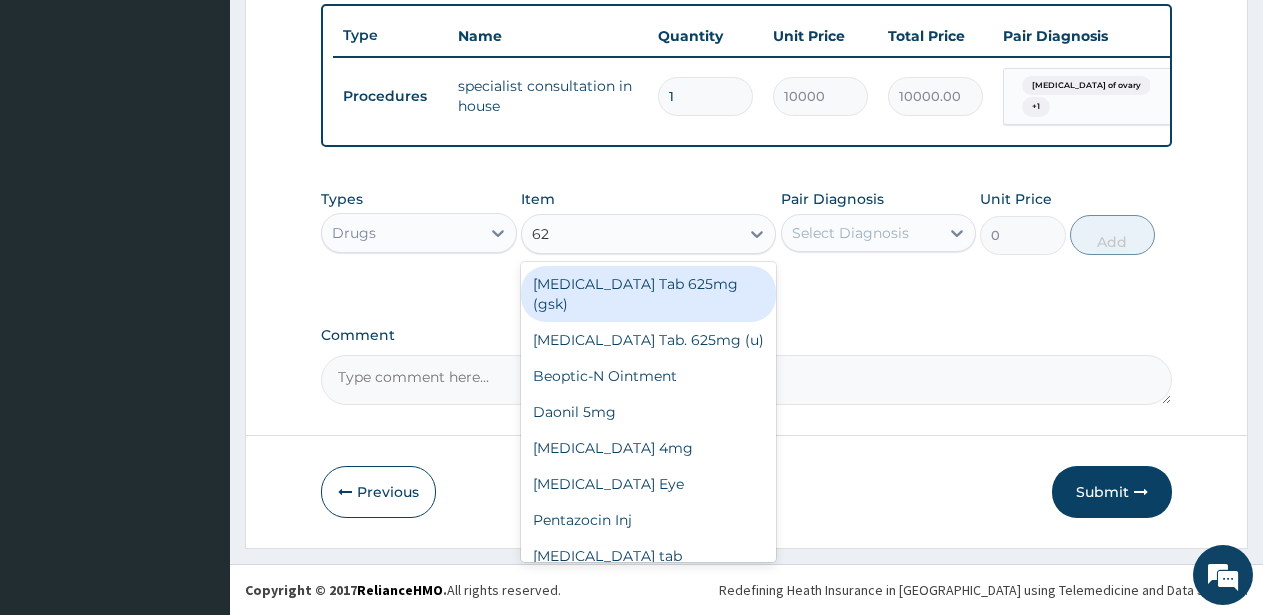 type on "625" 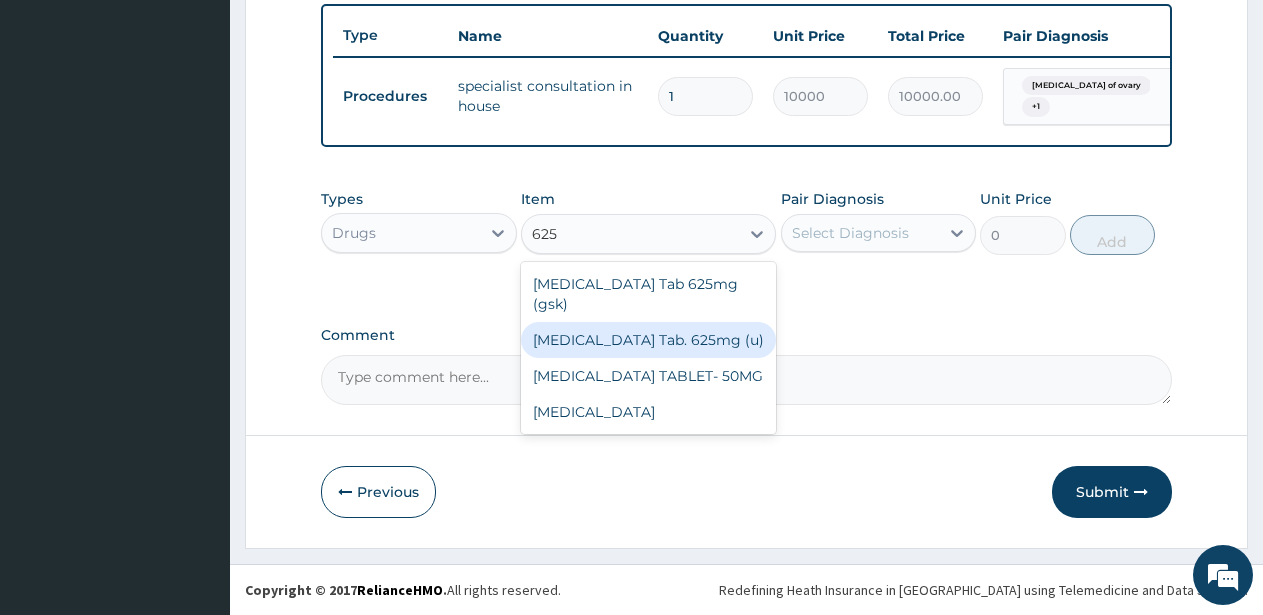click on "Augmentin Tab. 625mg (u)" at bounding box center [648, 340] 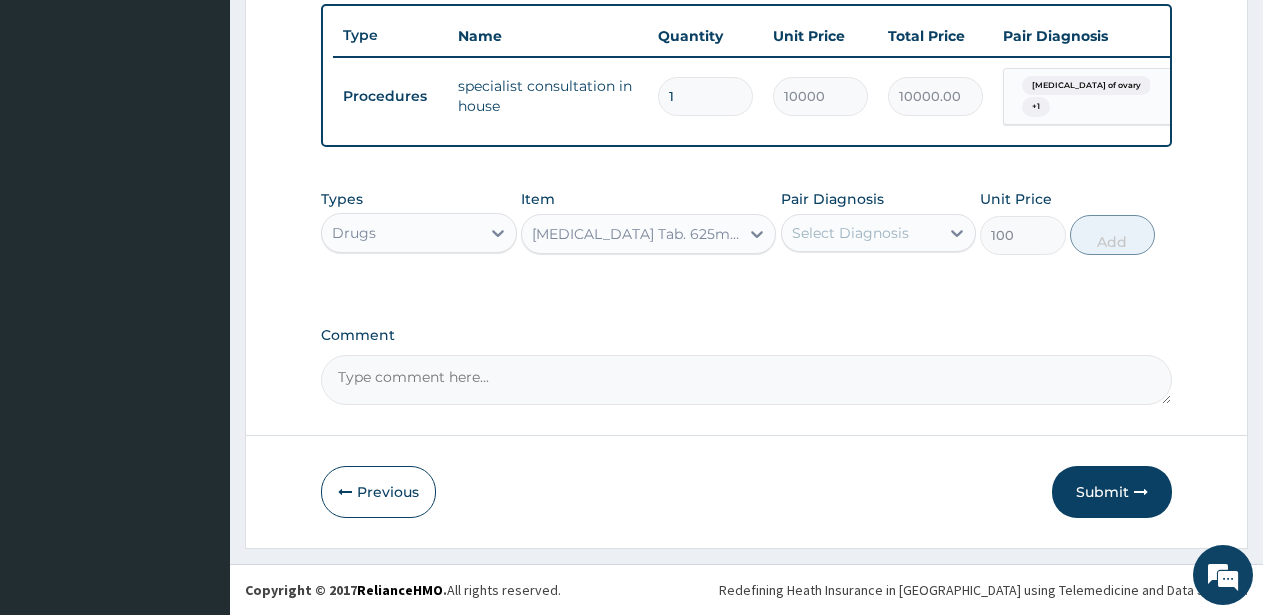 type 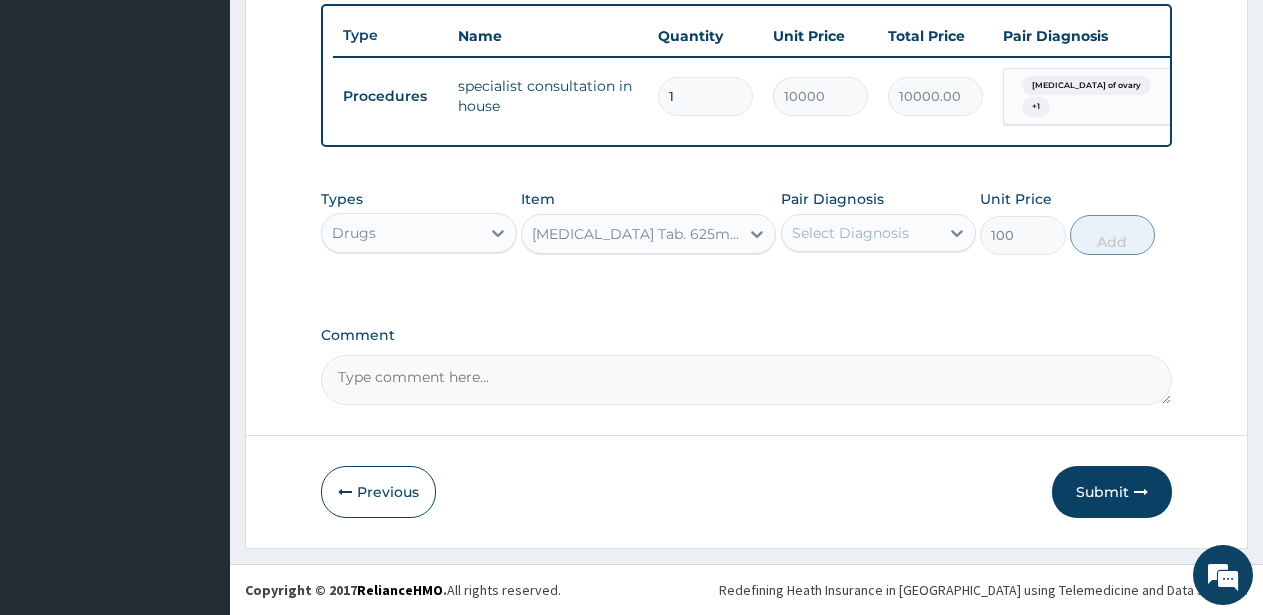 type on "100" 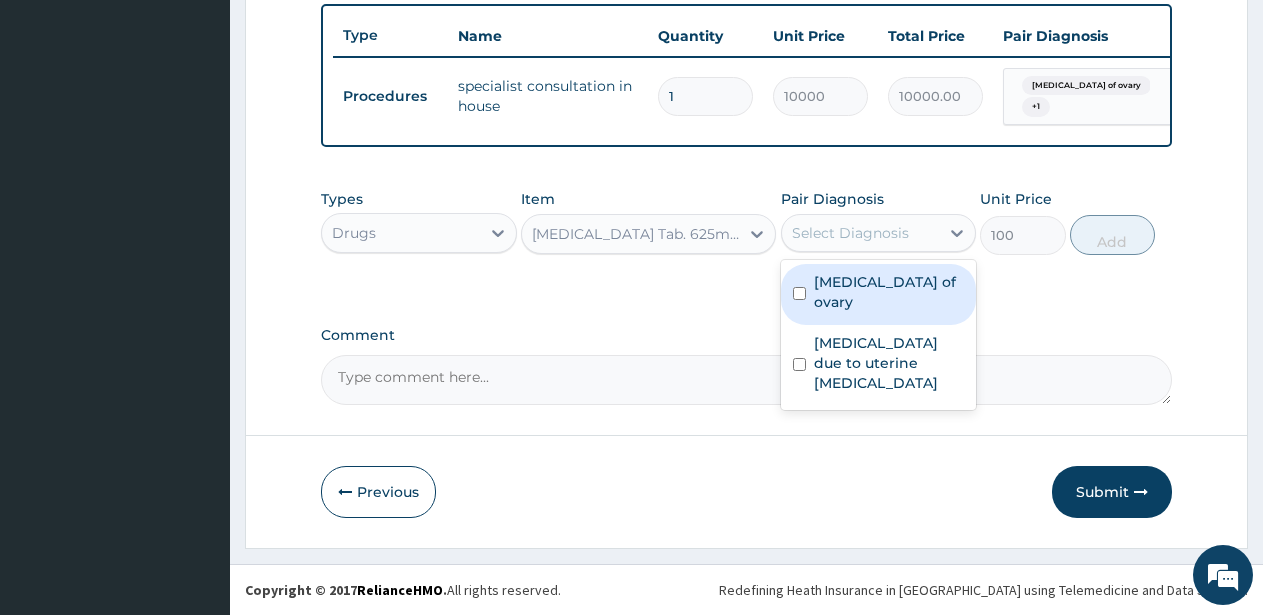 click on "Select Diagnosis" at bounding box center [850, 233] 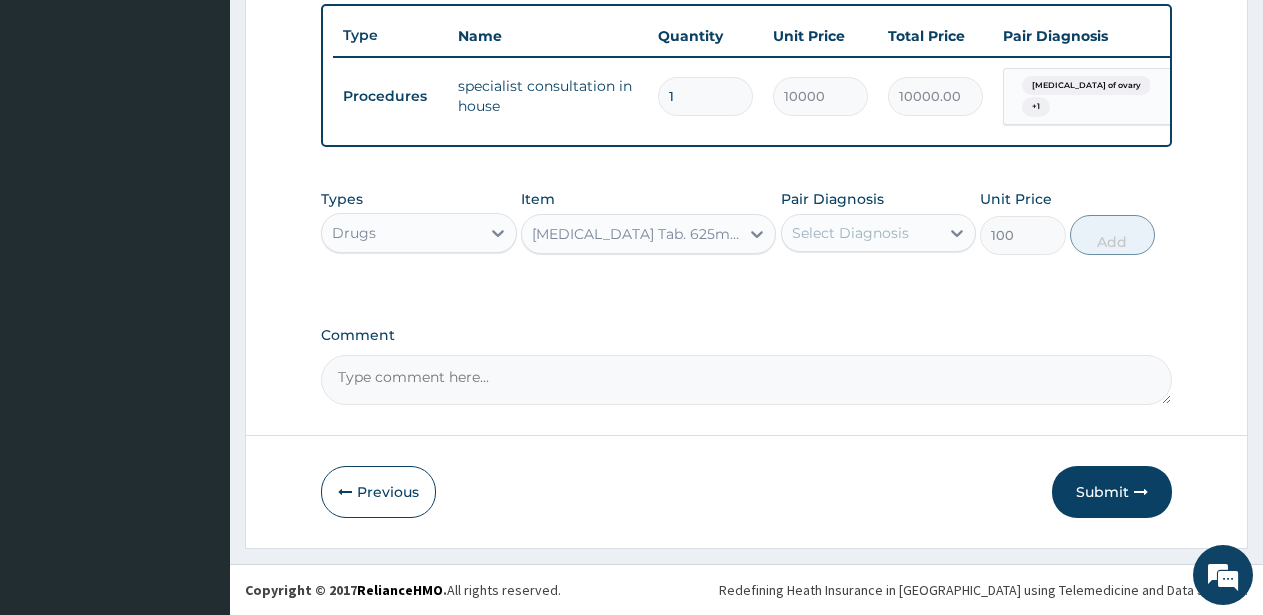 click on "PA Code / Prescription Code PA/4B8C67 Encounter Date 01-07-2025 Important Notice Please enter PA codes before entering items that are not attached to a PA code   All diagnoses entered must be linked to a claim item. Diagnosis & Claim Items that are visible but inactive cannot be edited because they were imported from an already approved PA code. Diagnosis Cyst of ovary query Erythrocytosis due to uterine myoma query NB: All diagnosis must be linked to a claim item Claim Items Type Name Quantity Unit Price Total Price Pair Diagnosis Actions Procedures specialist consultation in house 1 10000 10000.00 Cyst of ovary  + 1 Delete Types Drugs Item Augmentin Tab. 625mg (u) Pair Diagnosis Select Diagnosis Unit Price 100 Add Comment" at bounding box center [746, -72] 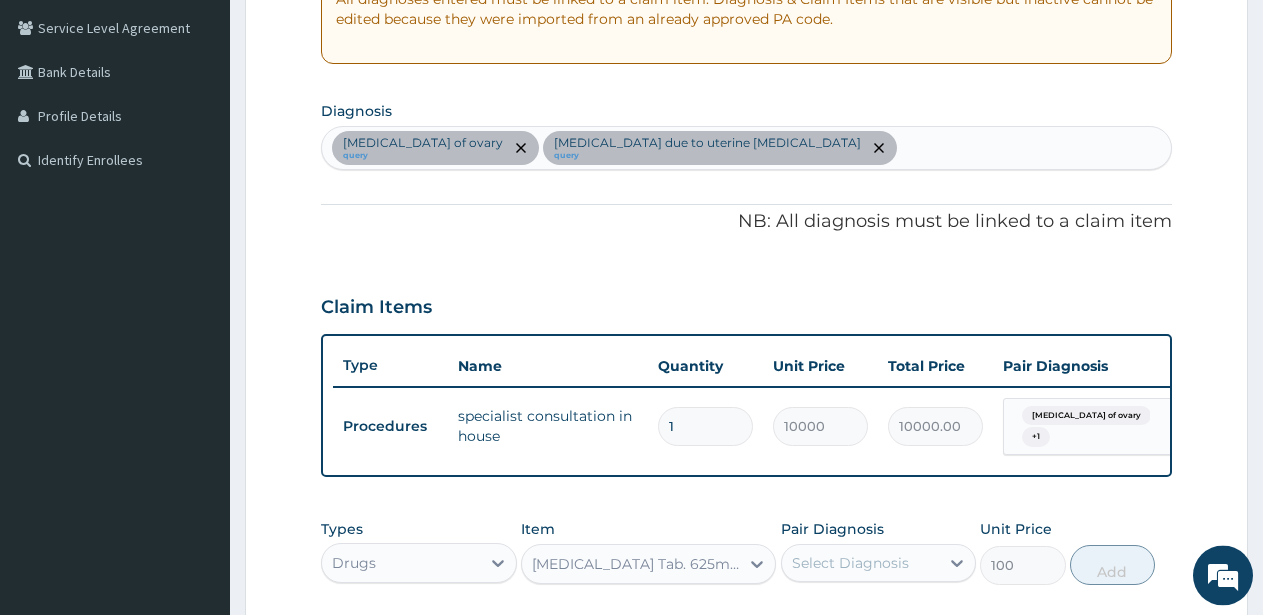 scroll, scrollTop: 373, scrollLeft: 0, axis: vertical 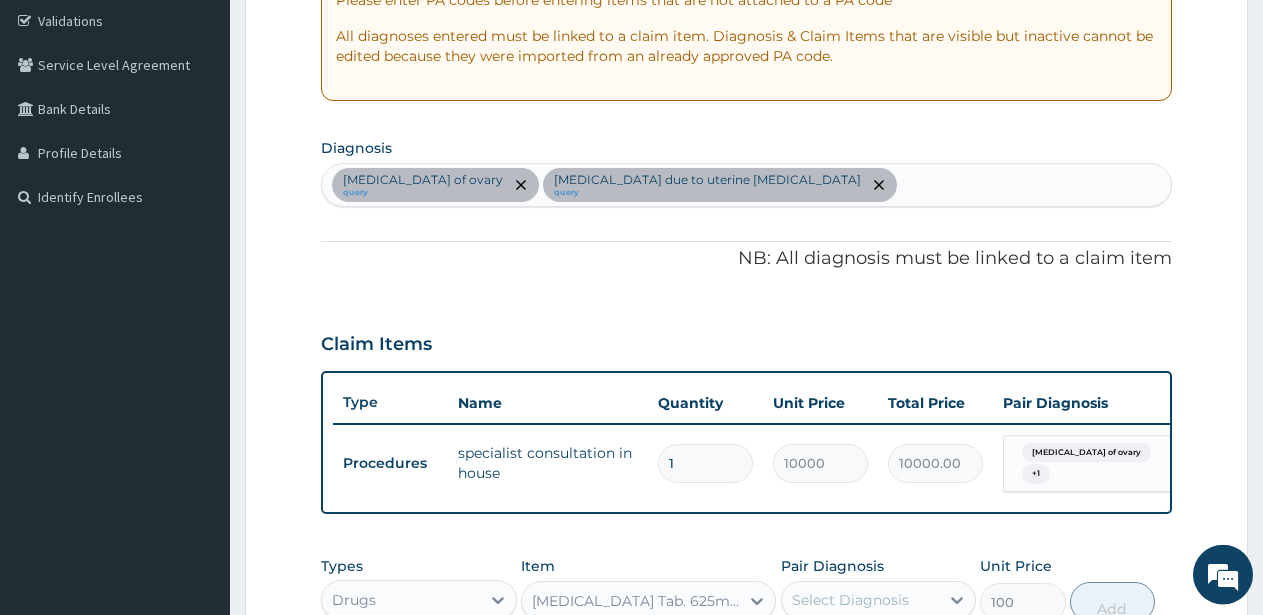 click on "Cyst of ovary query Erythrocytosis due to uterine myoma query" at bounding box center (746, 185) 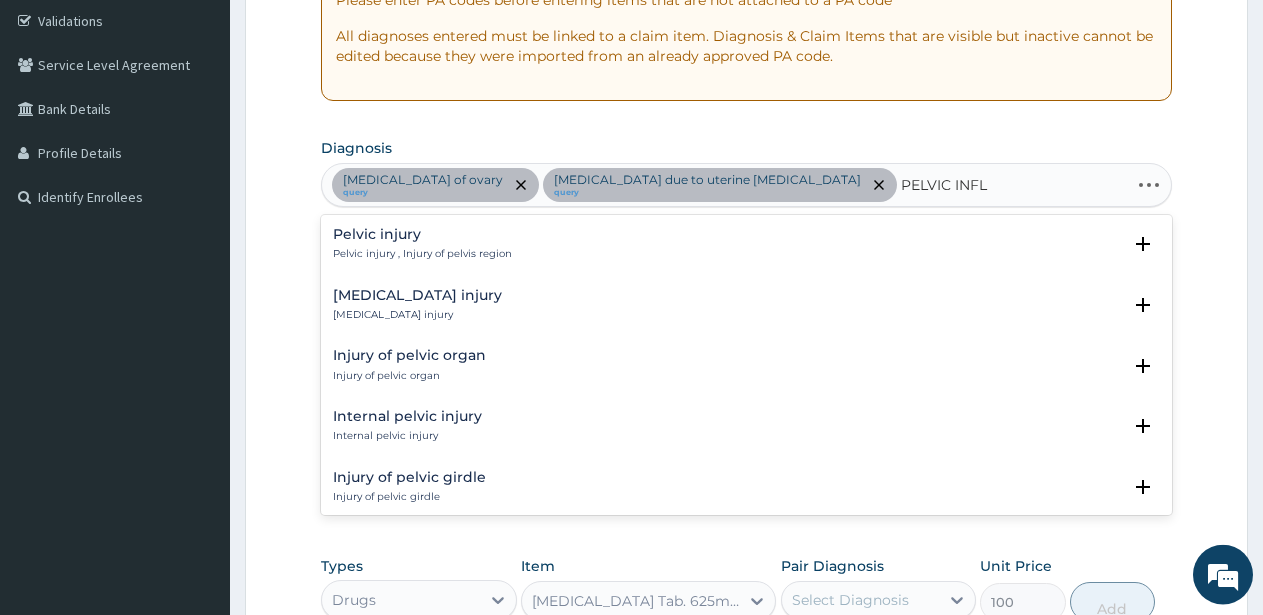 type on "PELVIC INFLA" 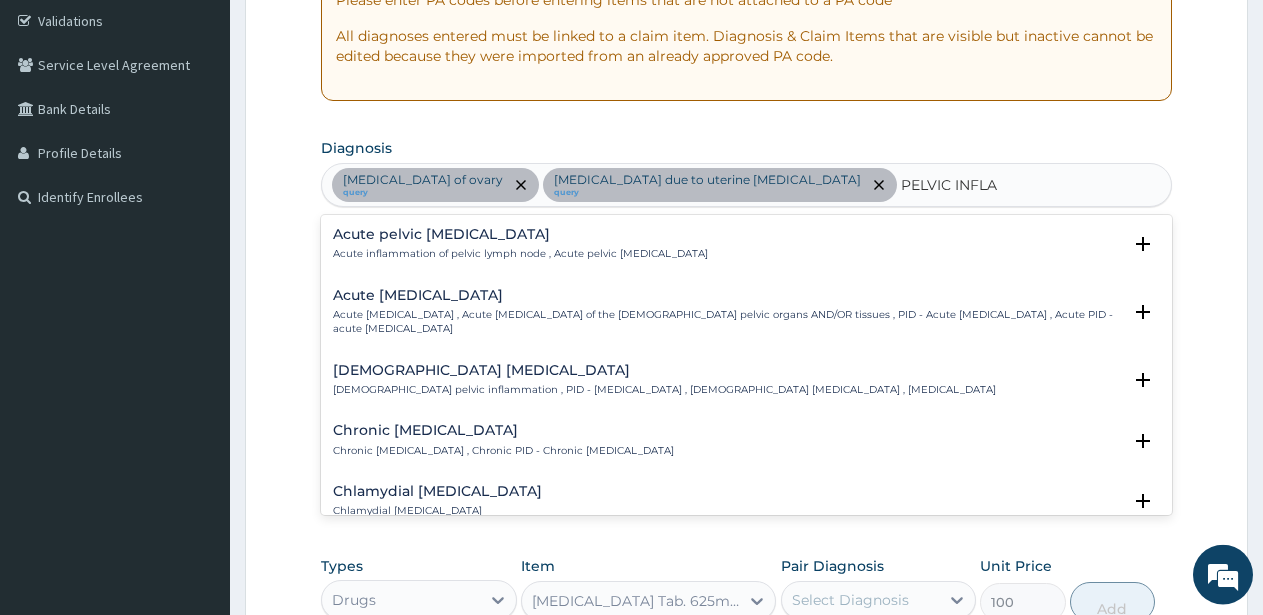 click on "Female pelvic inflammatory disease" at bounding box center (664, 370) 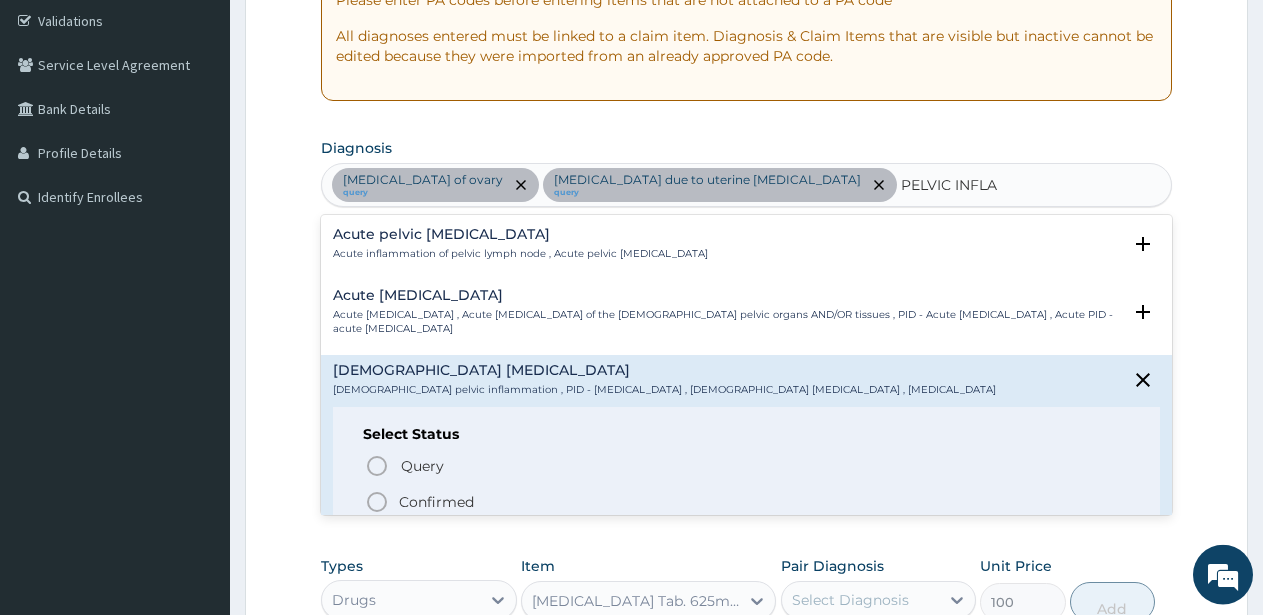 click 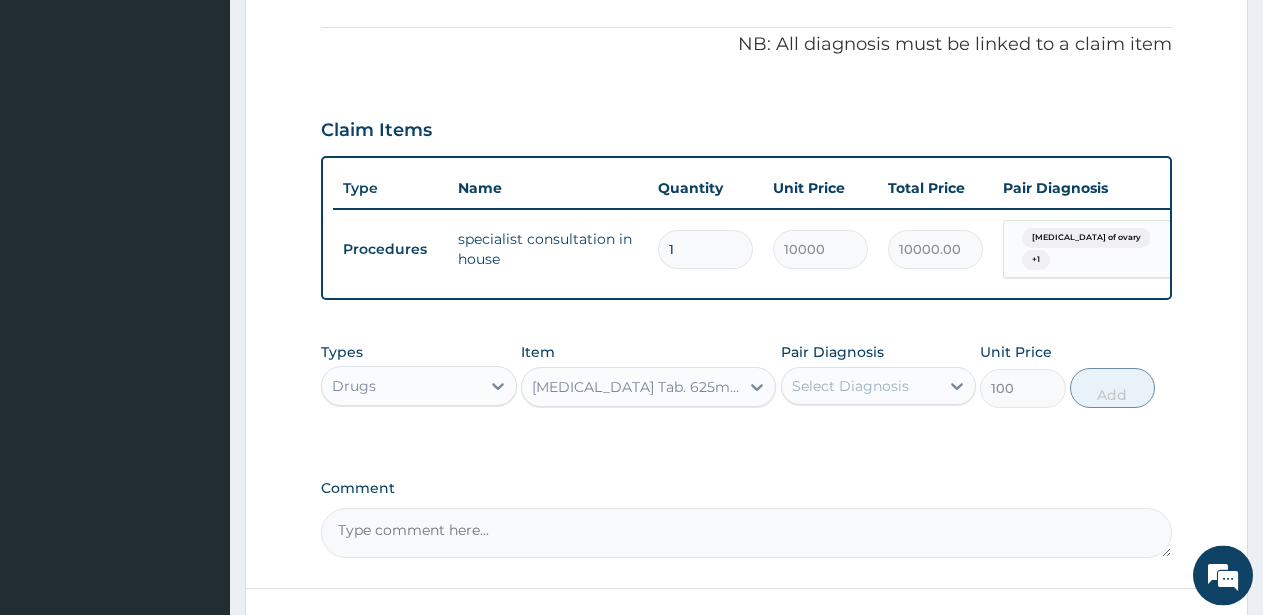 scroll, scrollTop: 631, scrollLeft: 0, axis: vertical 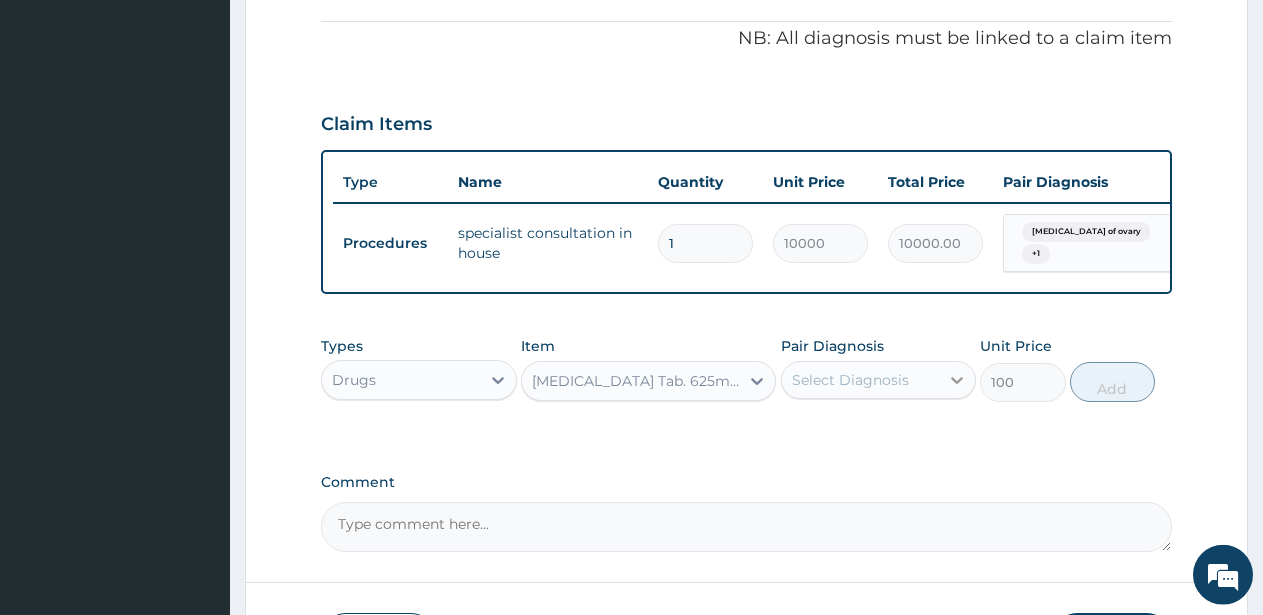 click at bounding box center [957, 380] 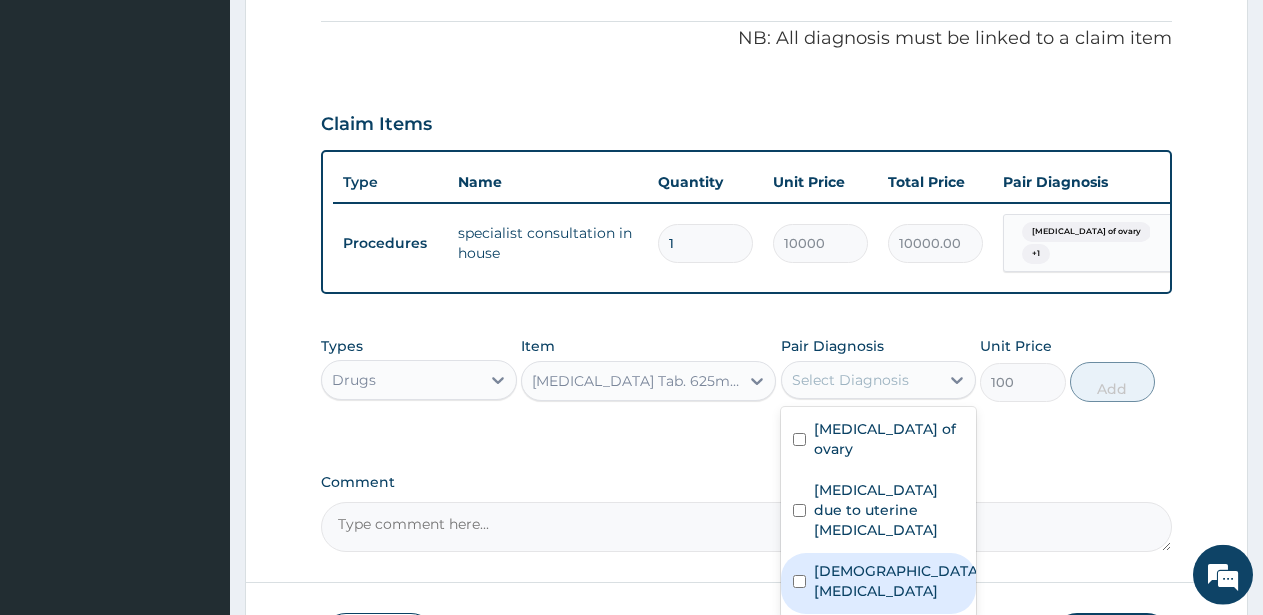 click at bounding box center (799, 581) 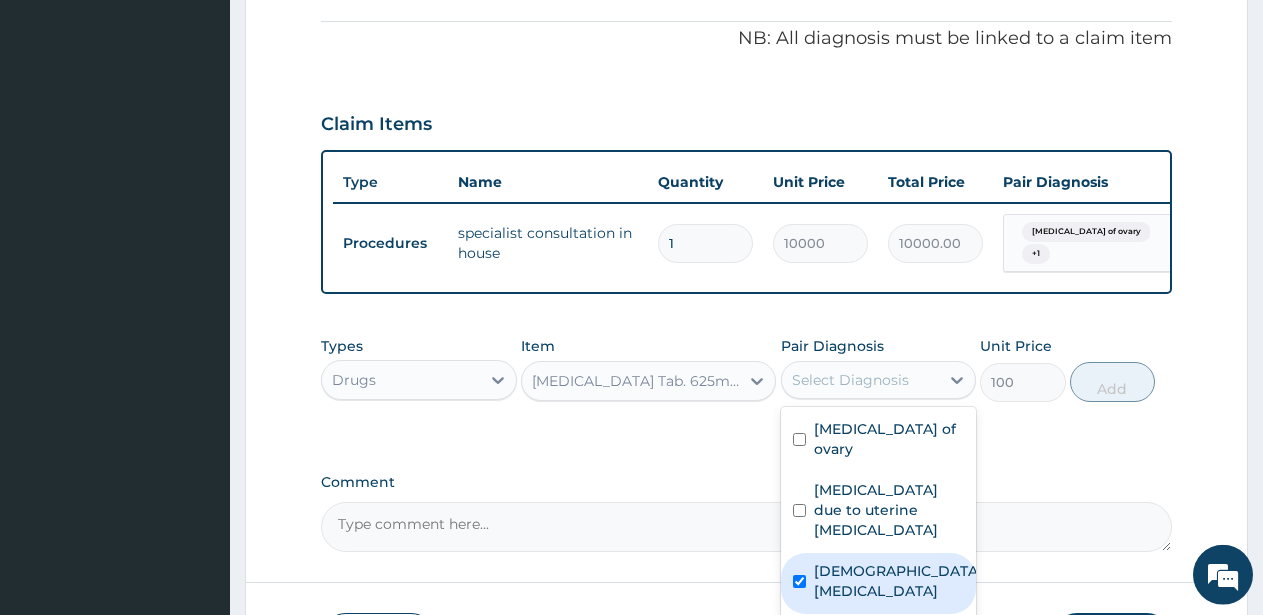 checkbox on "true" 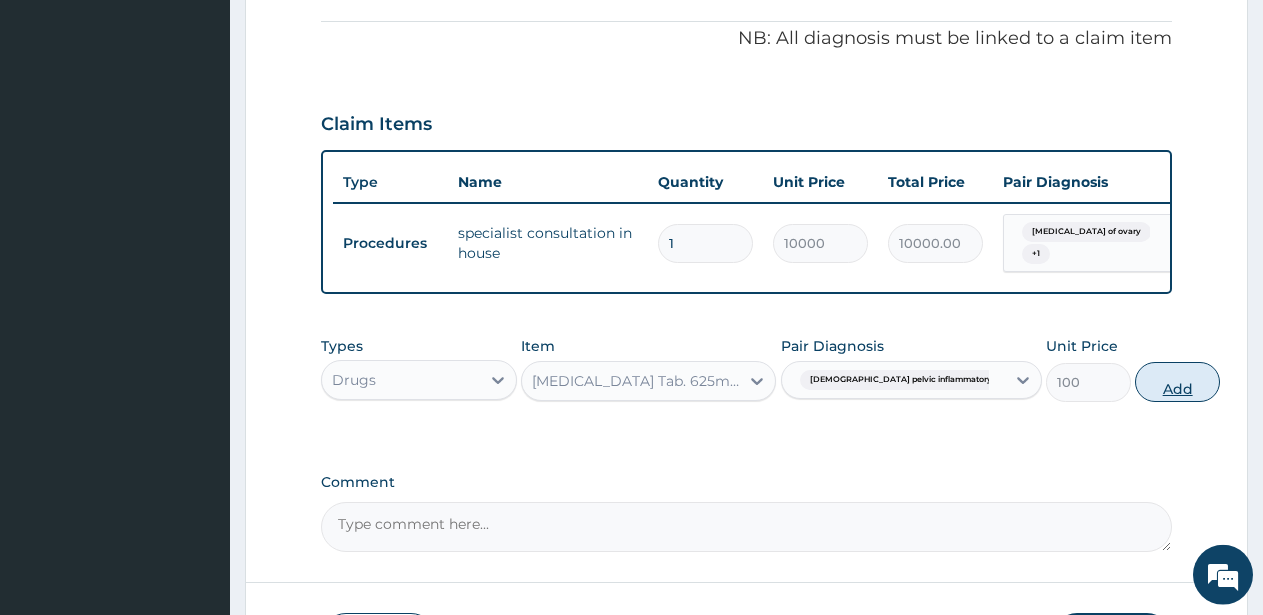 click on "Add" at bounding box center [1177, 382] 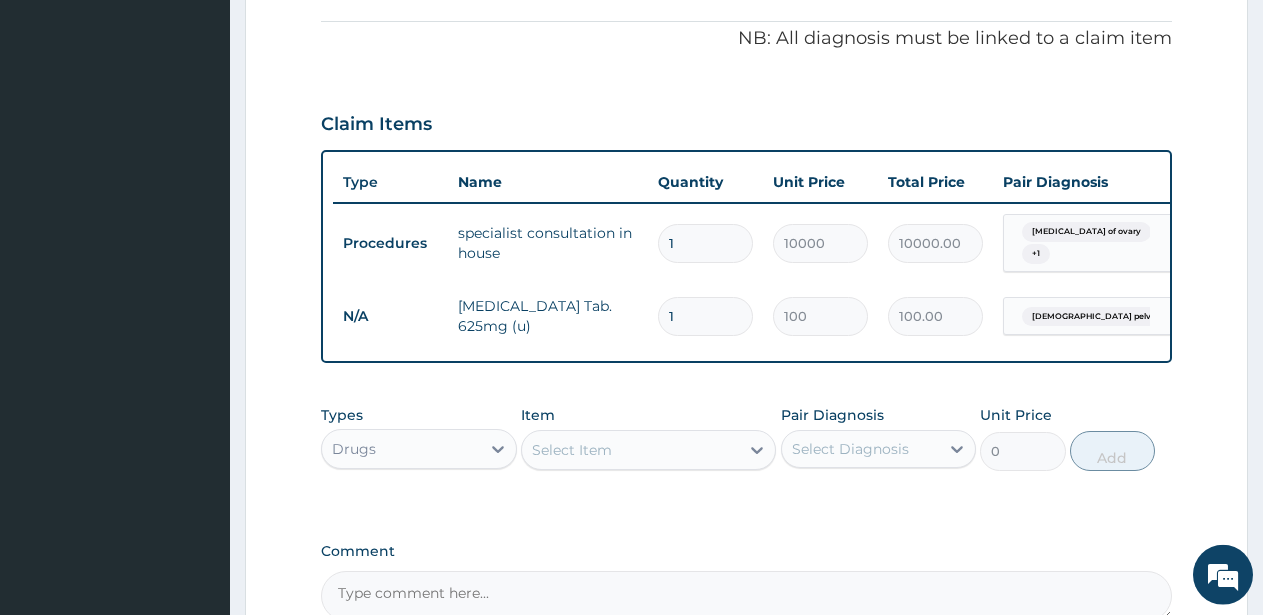 type on "10" 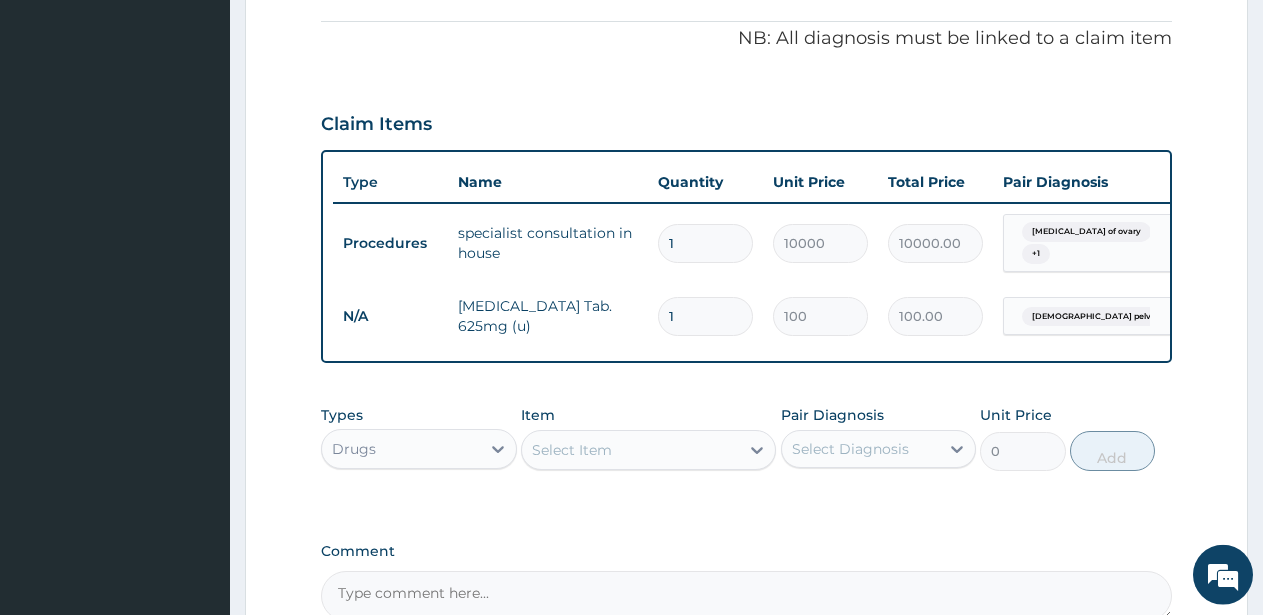 type on "1000.00" 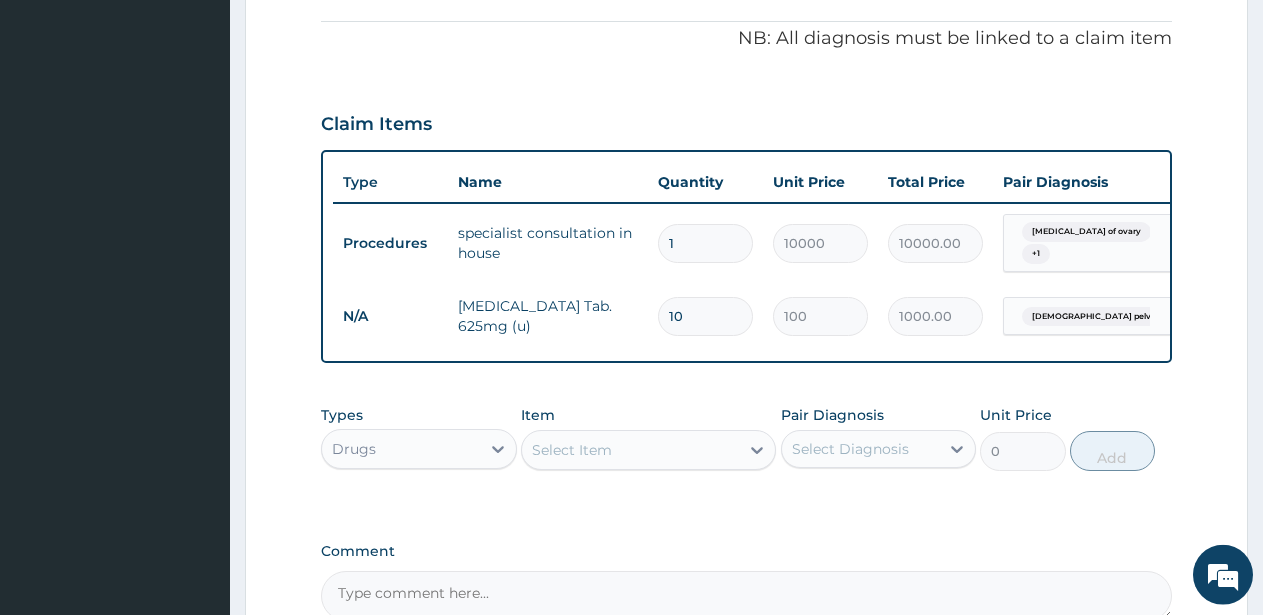 type on "10" 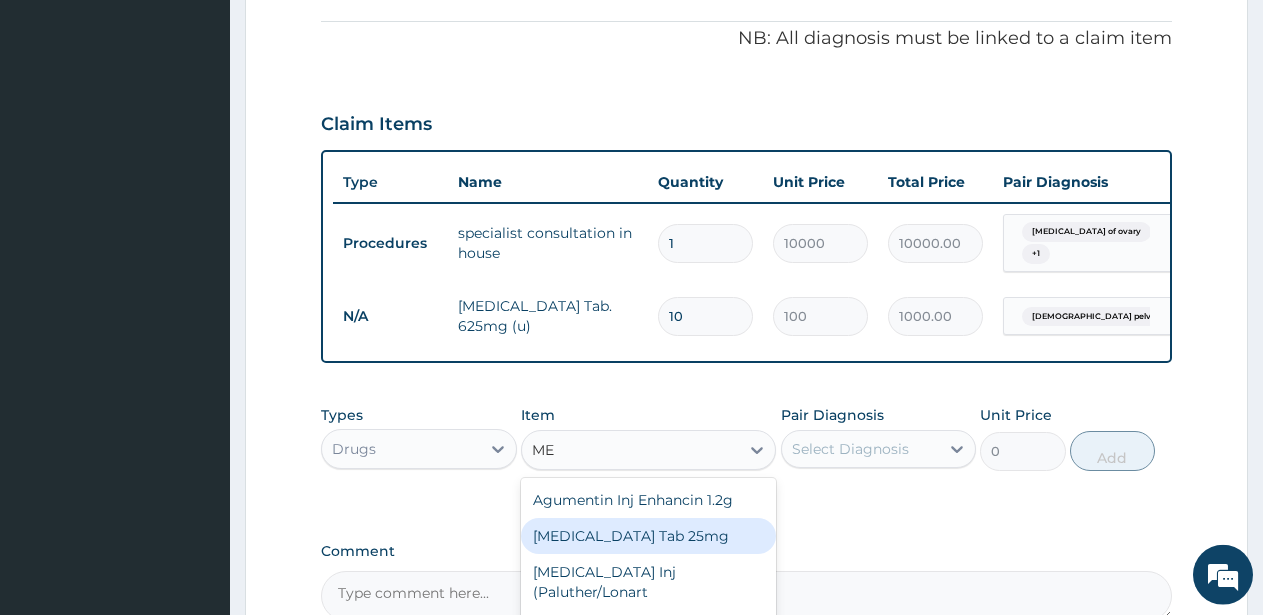 type on "M" 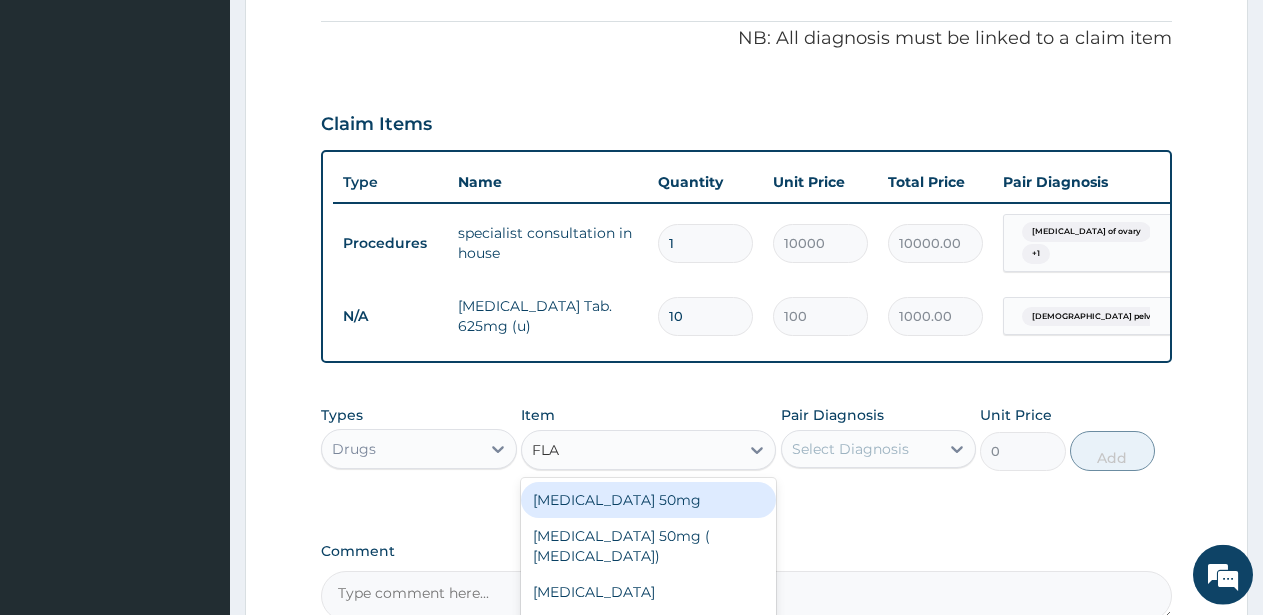 type on "FLAG" 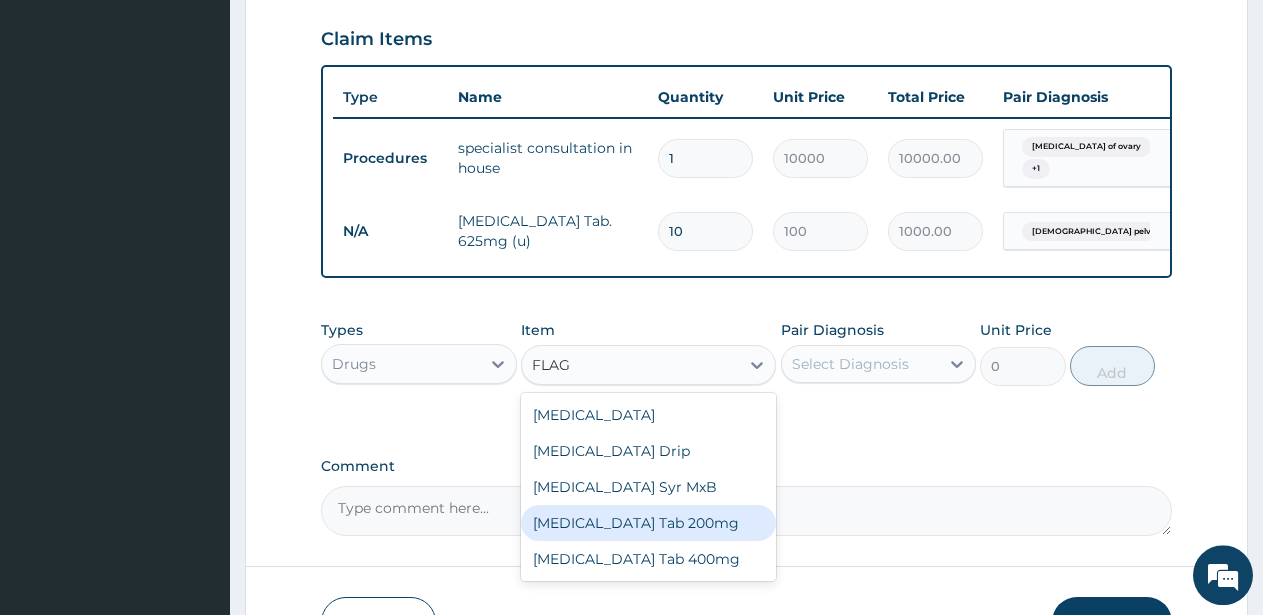scroll, scrollTop: 718, scrollLeft: 0, axis: vertical 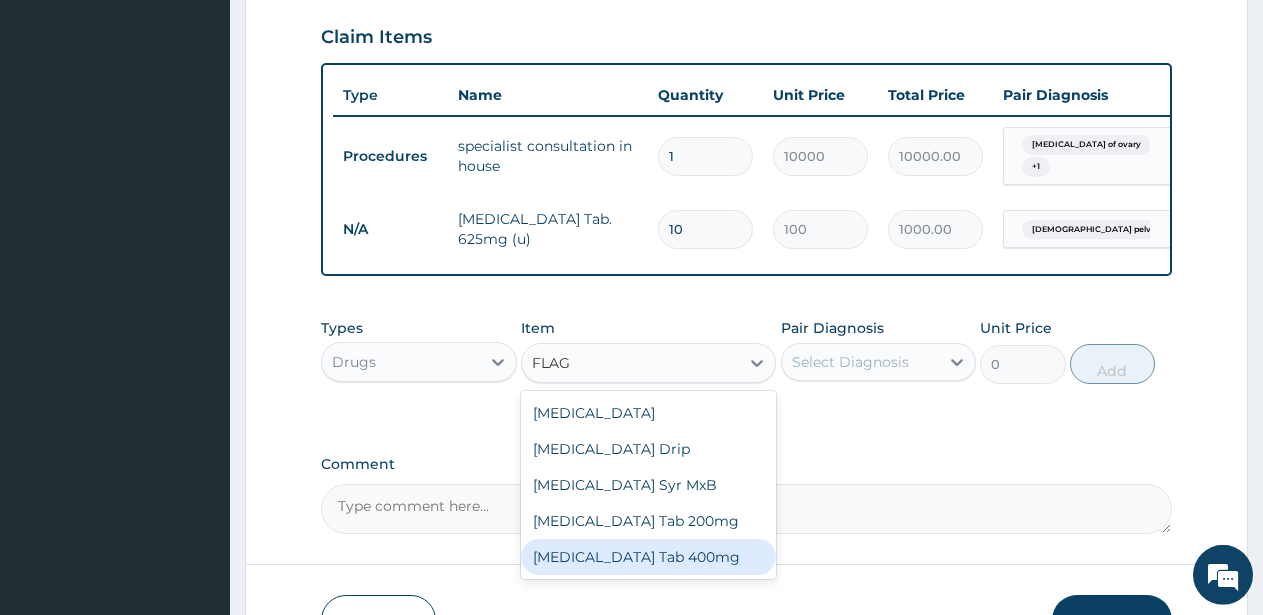 click on "Flagyl Tab 400mg" at bounding box center [648, 557] 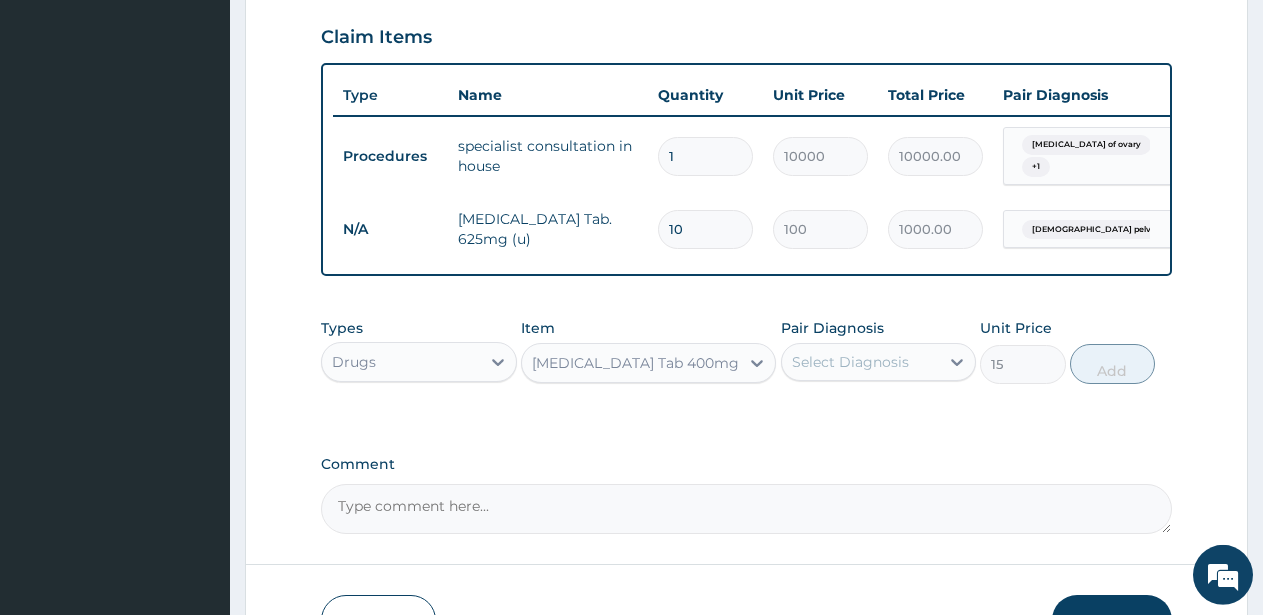 click on "Step  2  of 2 PA Code / Prescription Code PA/4B8C67 Encounter Date 01-07-2025 Important Notice Please enter PA codes before entering items that are not attached to a PA code   All diagnoses entered must be linked to a claim item. Diagnosis & Claim Items that are visible but inactive cannot be edited because they were imported from an already approved PA code. Diagnosis Cyst of ovary query Erythrocytosis due to uterine myoma query Female pelvic inflammatory disease Confirmed NB: All diagnosis must be linked to a claim item Claim Items Type Name Quantity Unit Price Total Price Pair Diagnosis Actions Procedures specialist consultation in house 1 10000 10000.00 Cyst of ovary  + 1 Delete N/A Augmentin Tab. 625mg (u) 10 100 1000.00 Female pelvic inflammatory dis... Delete Types Drugs Item Flagyl Tab 400mg Pair Diagnosis Select Diagnosis Unit Price 15 Add Comment     Previous   Submit" at bounding box center (746, 33) 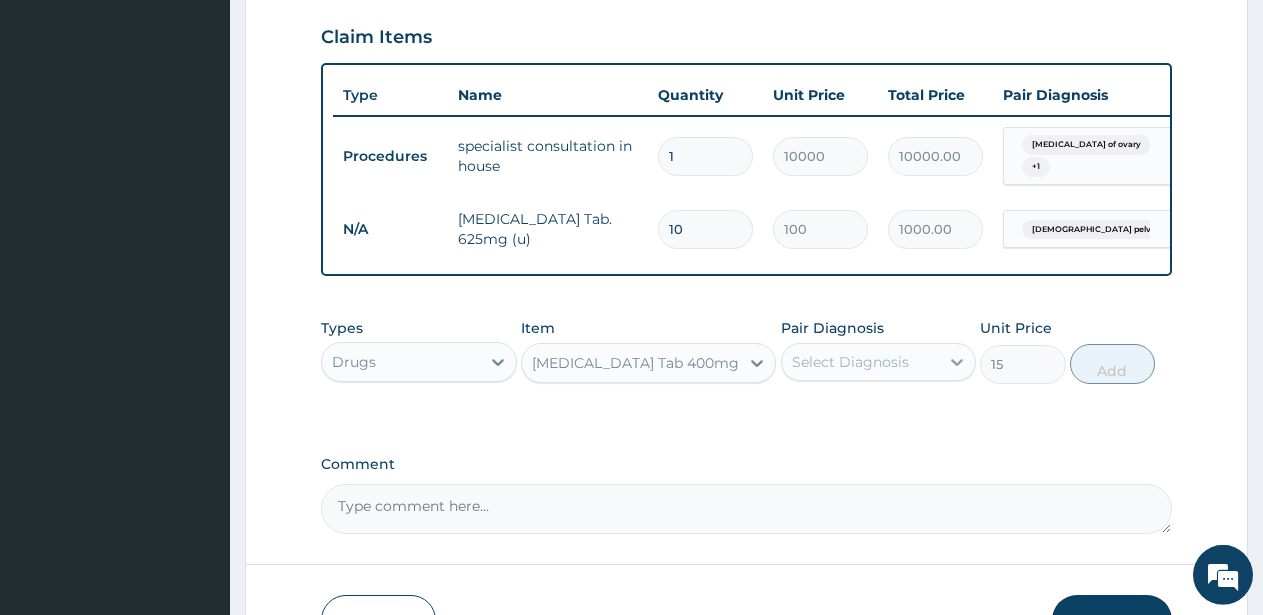 click 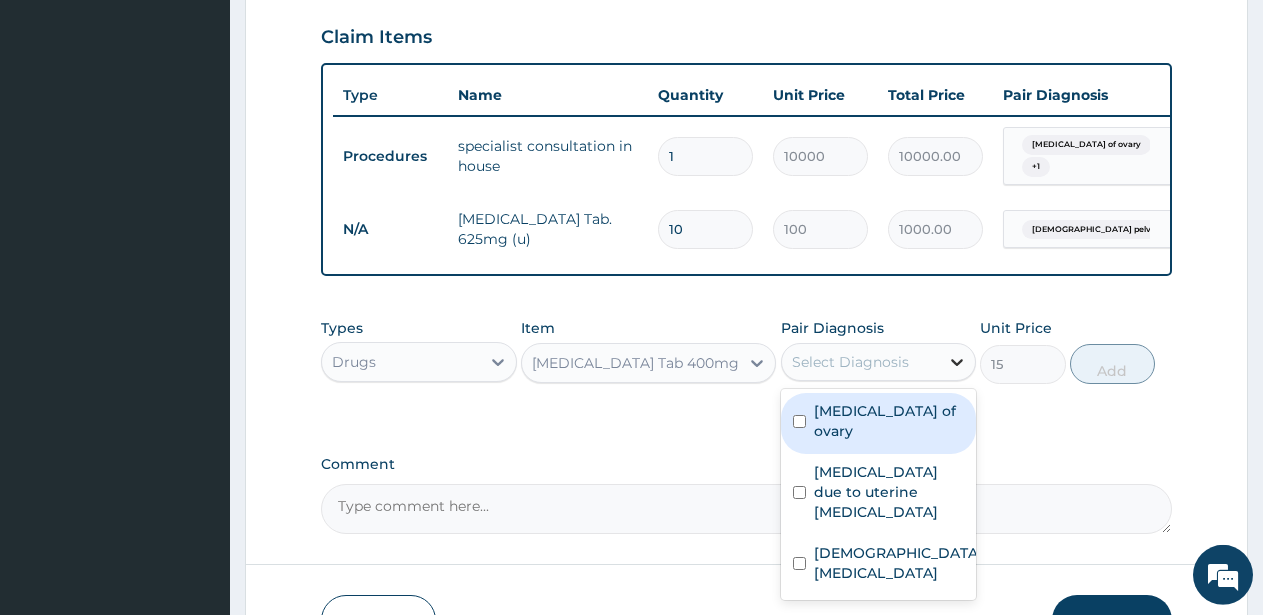 click 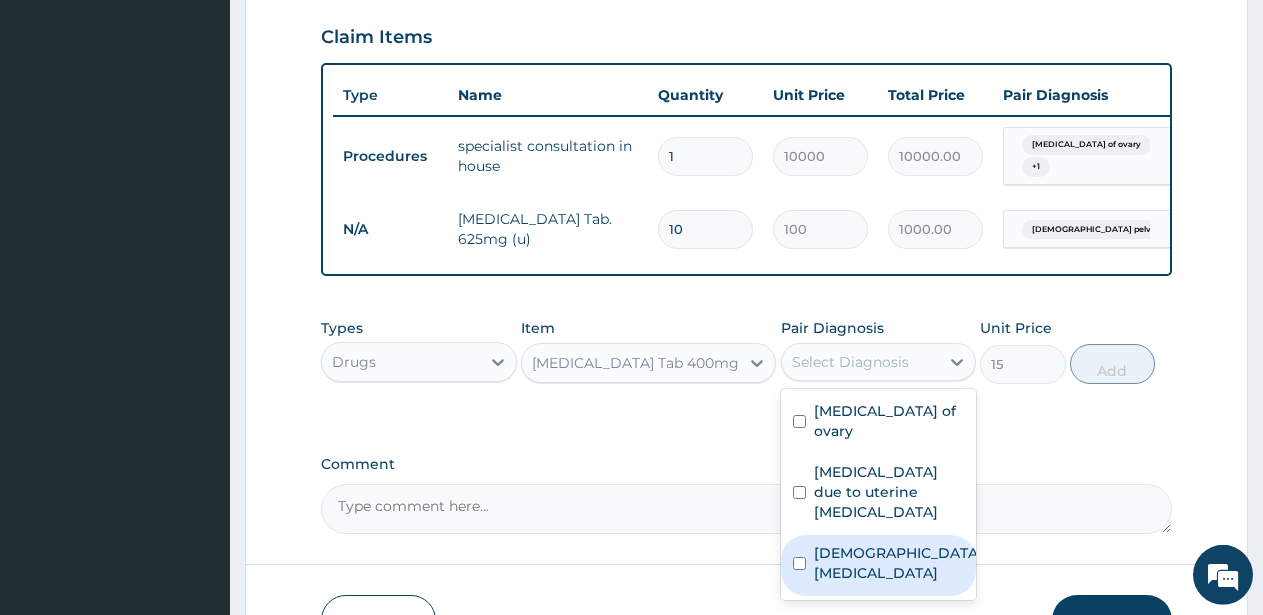 click at bounding box center (799, 563) 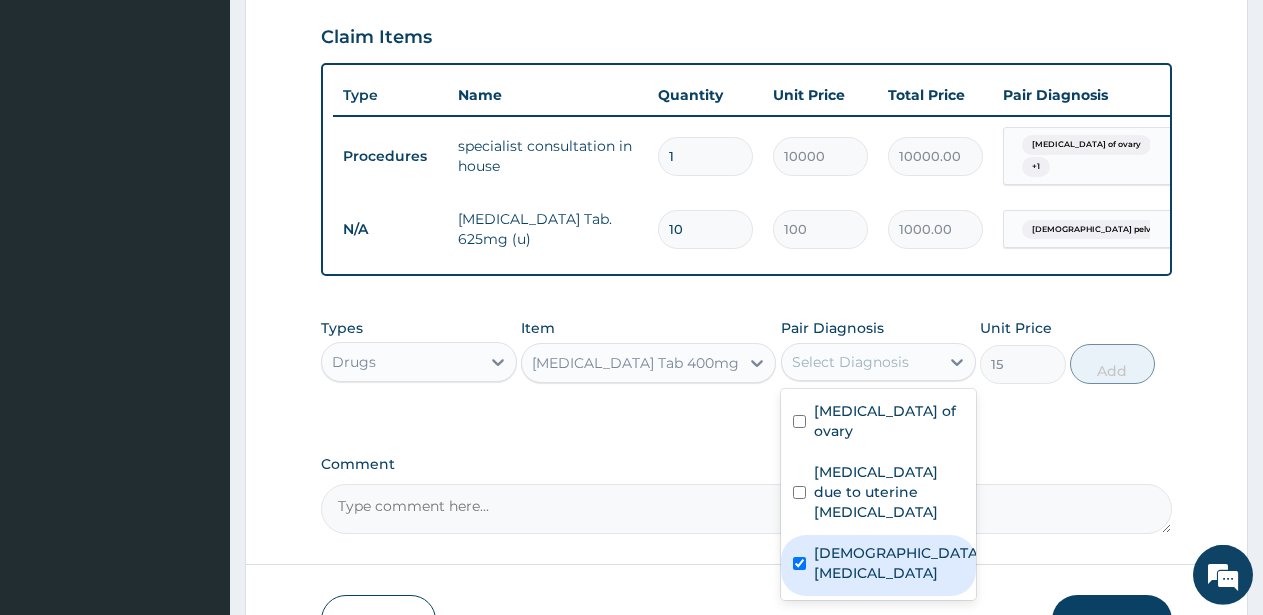 checkbox on "true" 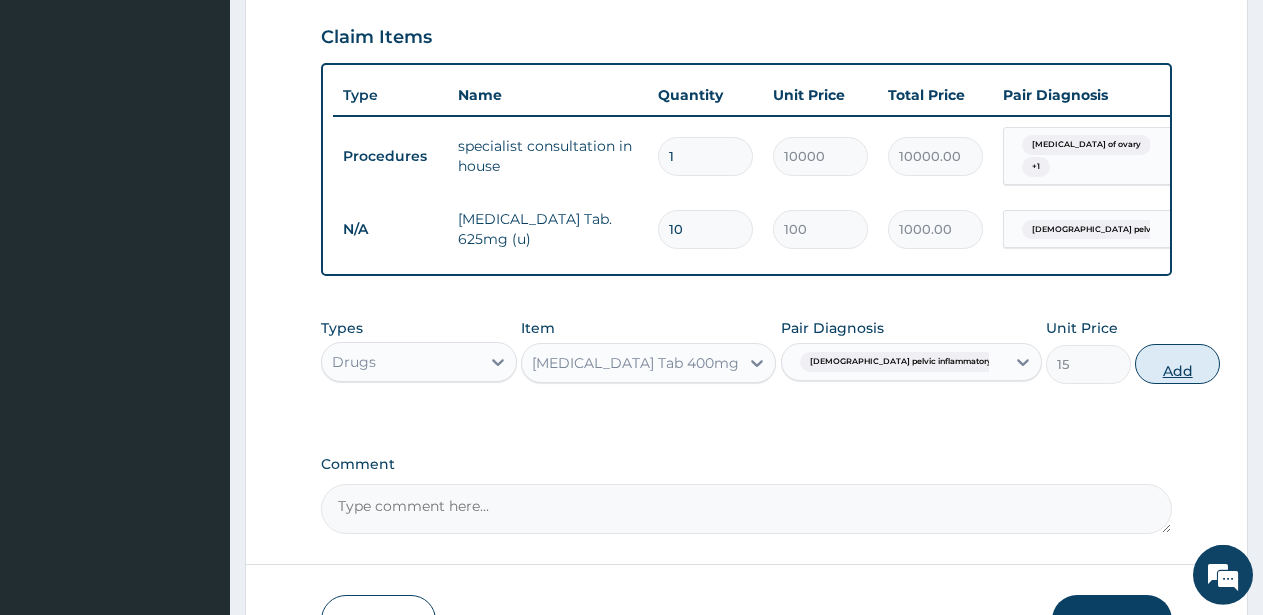 click on "Add" at bounding box center (1177, 364) 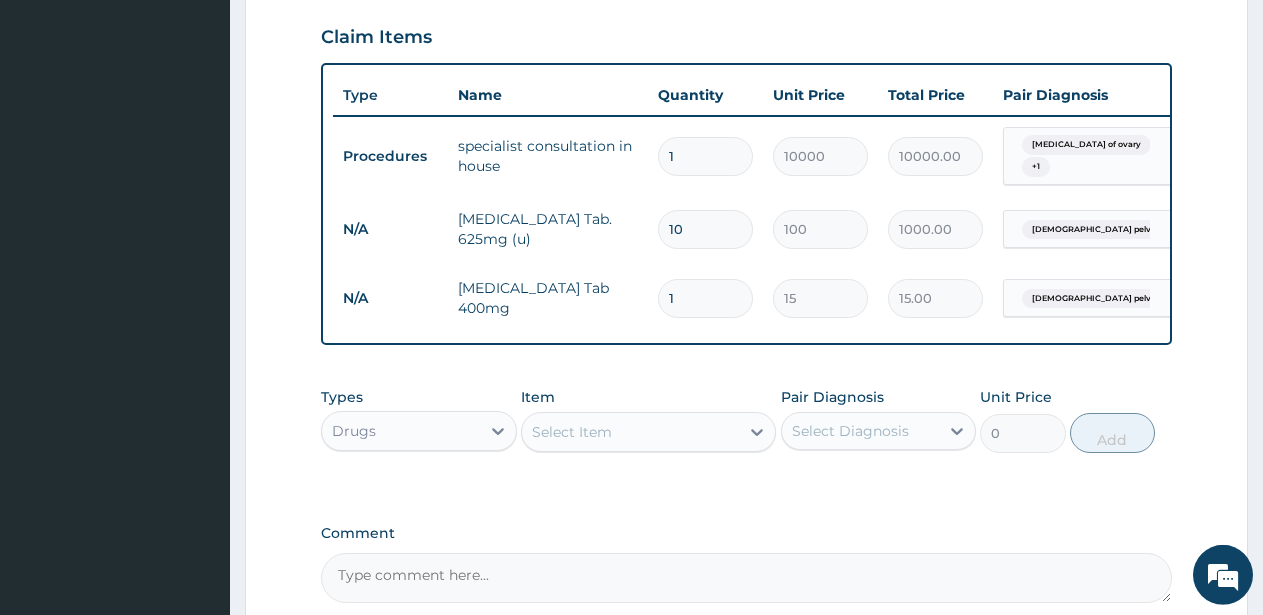 type on "15" 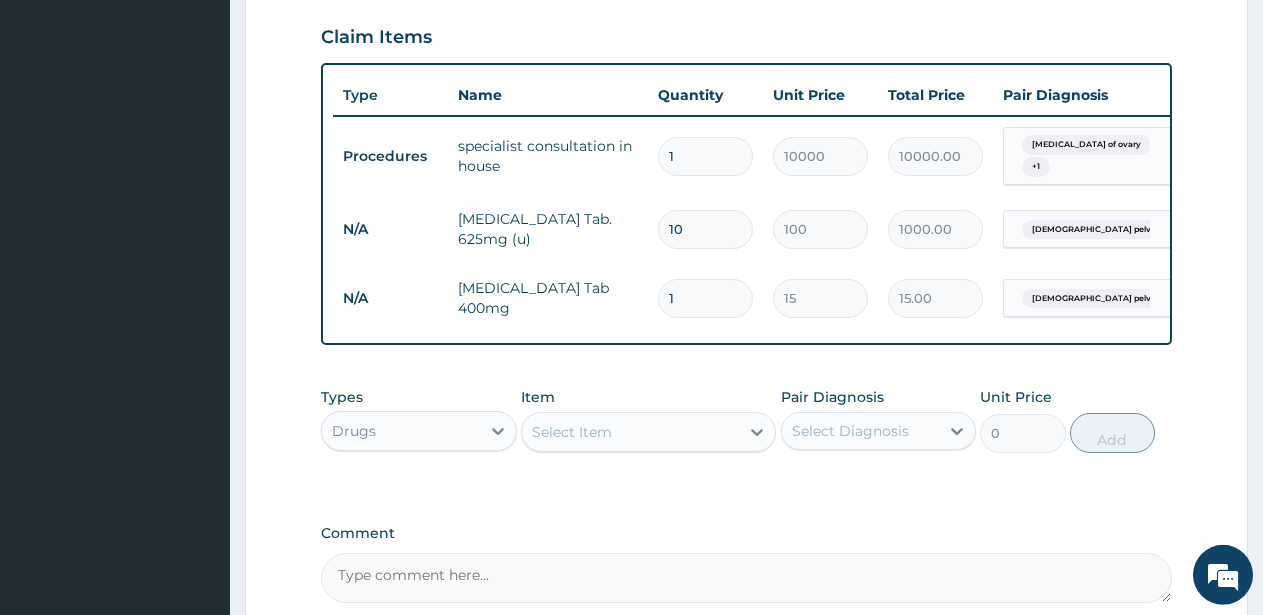 type on "225.00" 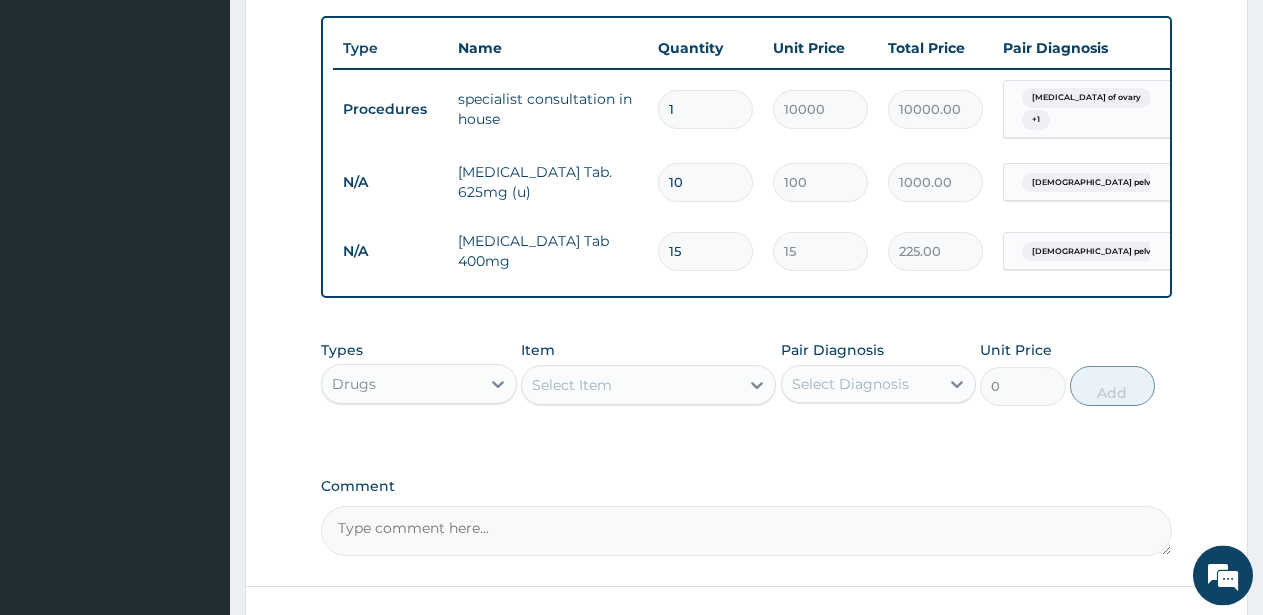 scroll, scrollTop: 887, scrollLeft: 0, axis: vertical 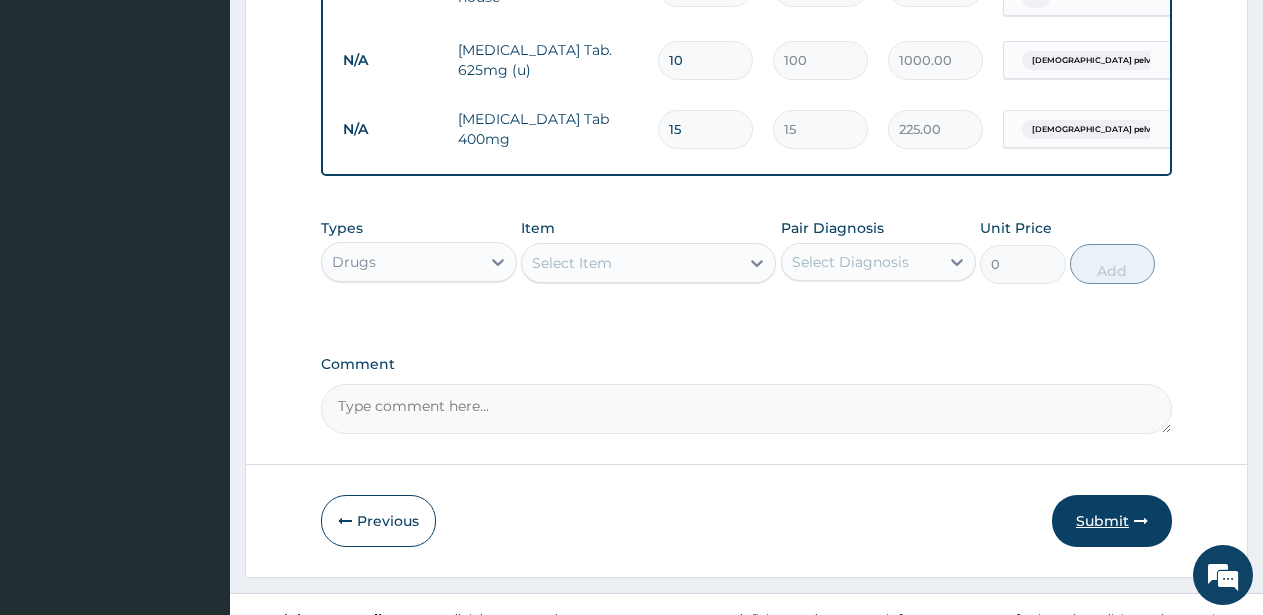 type on "15" 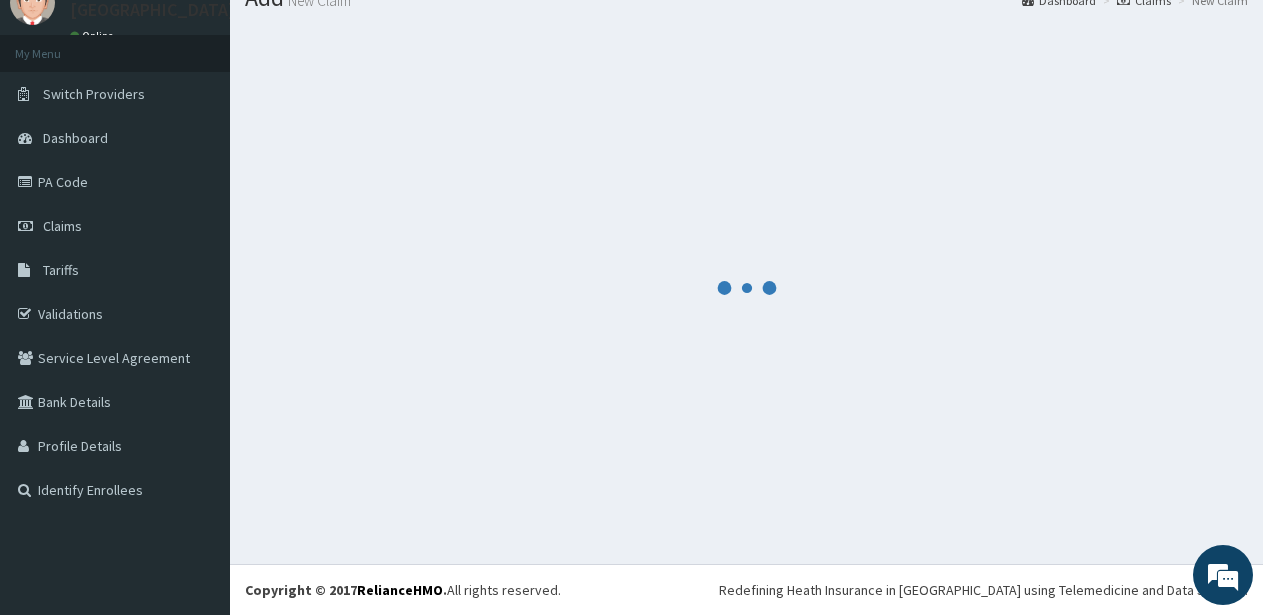 scroll, scrollTop: 80, scrollLeft: 0, axis: vertical 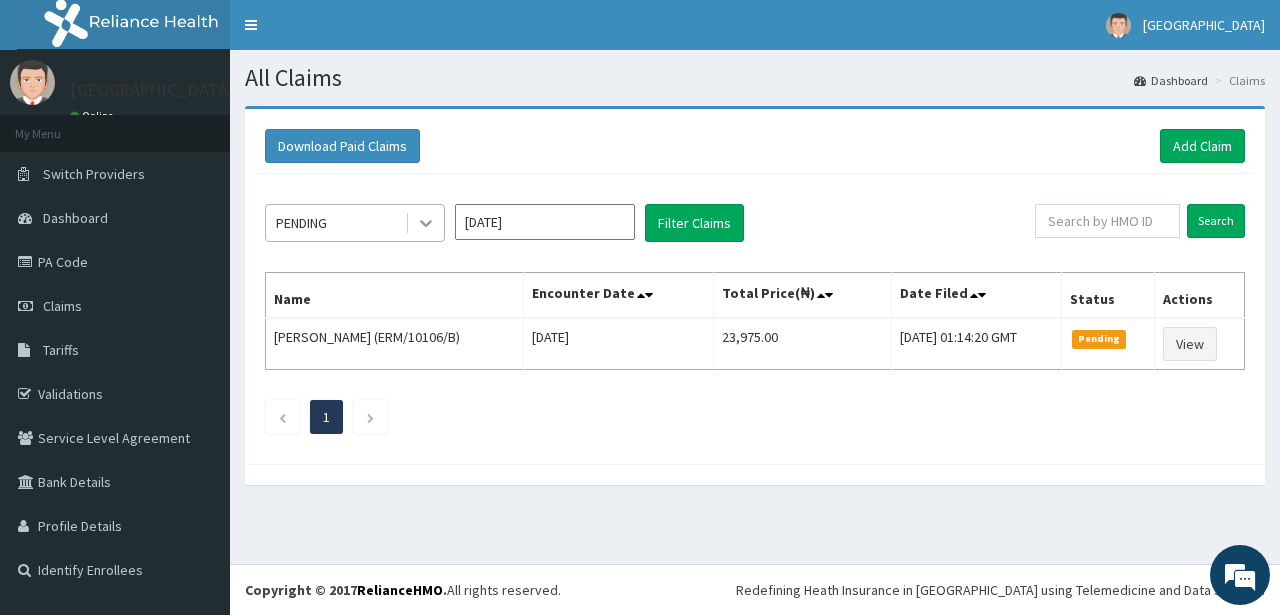 click 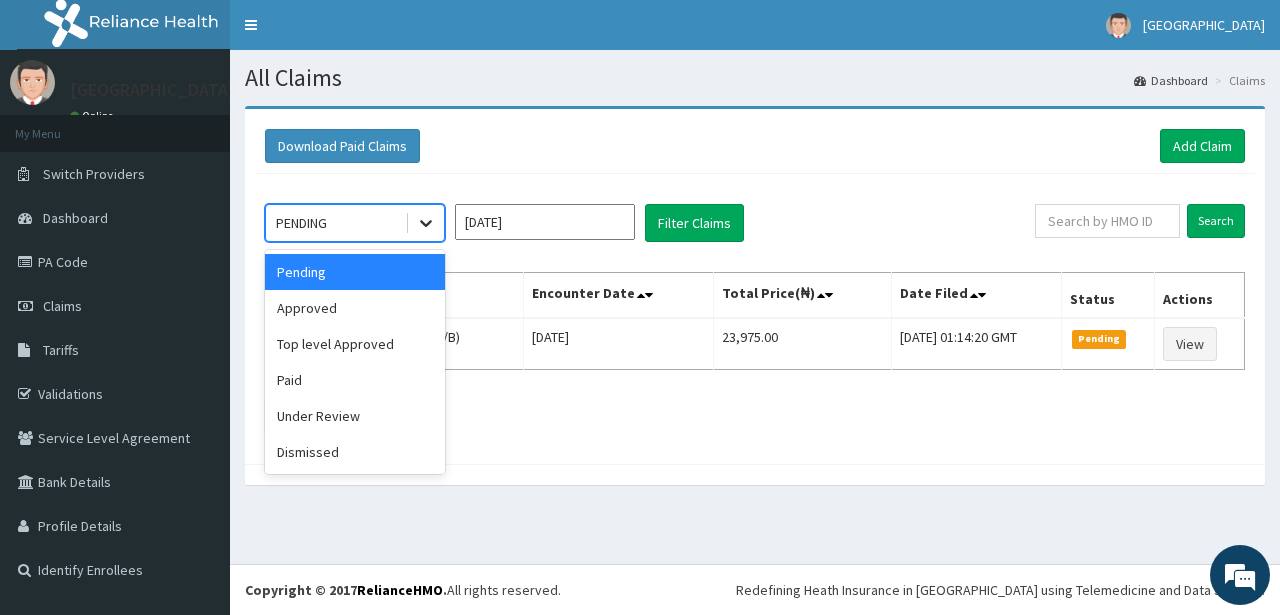 click 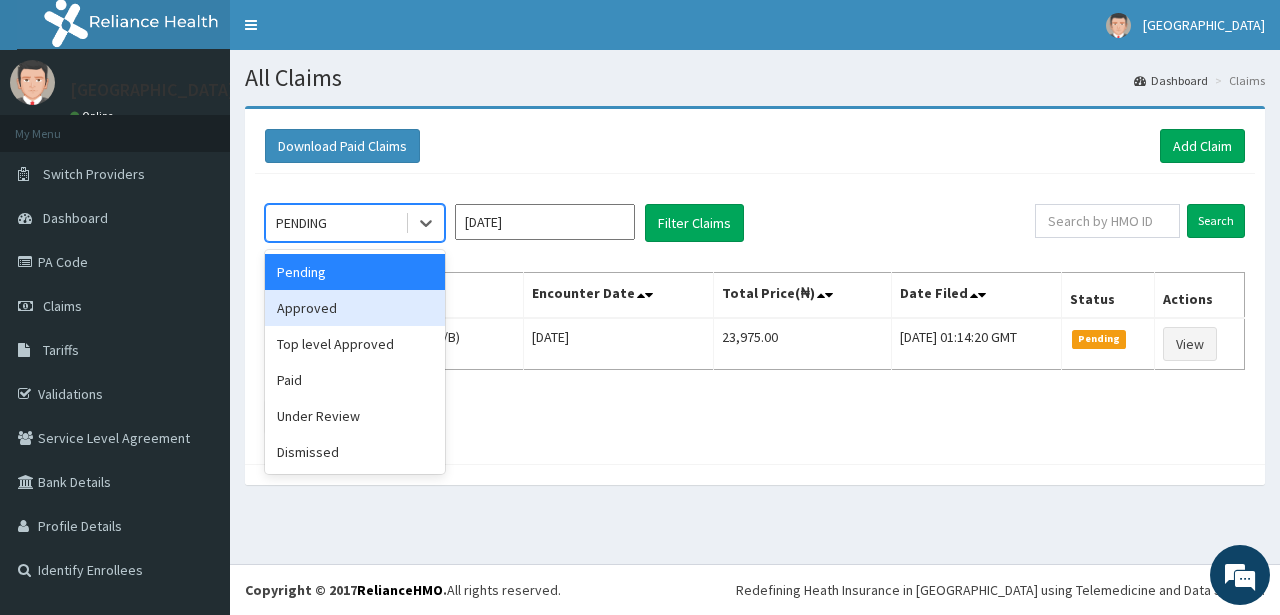 click on "Approved" at bounding box center (355, 308) 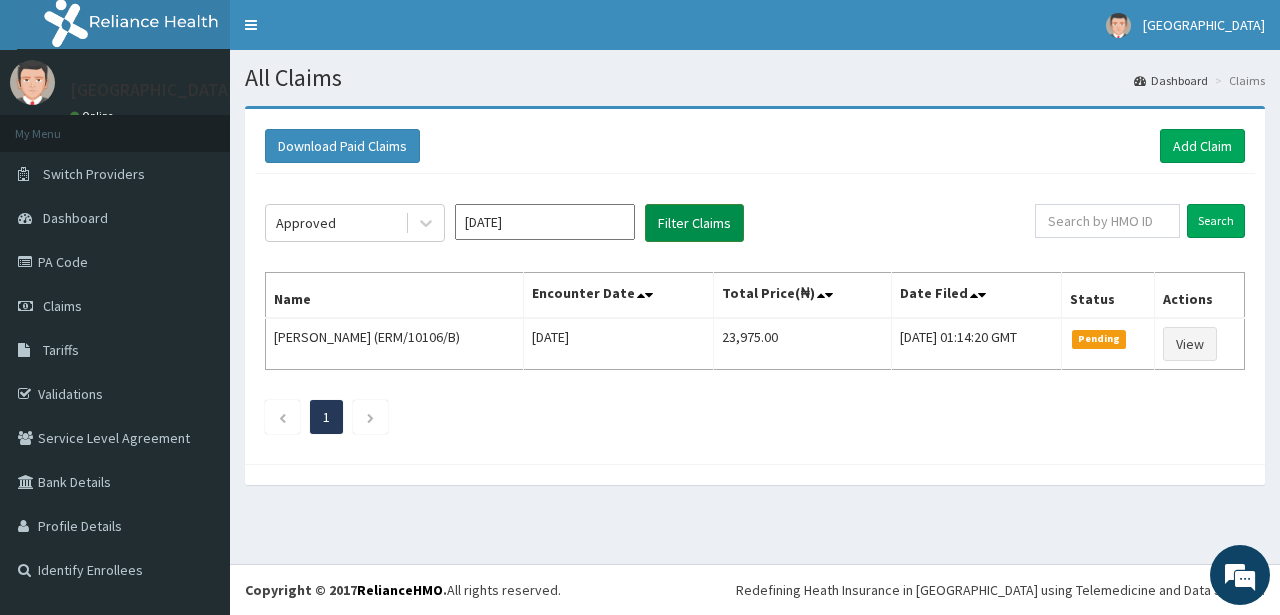 click on "Filter Claims" at bounding box center (694, 223) 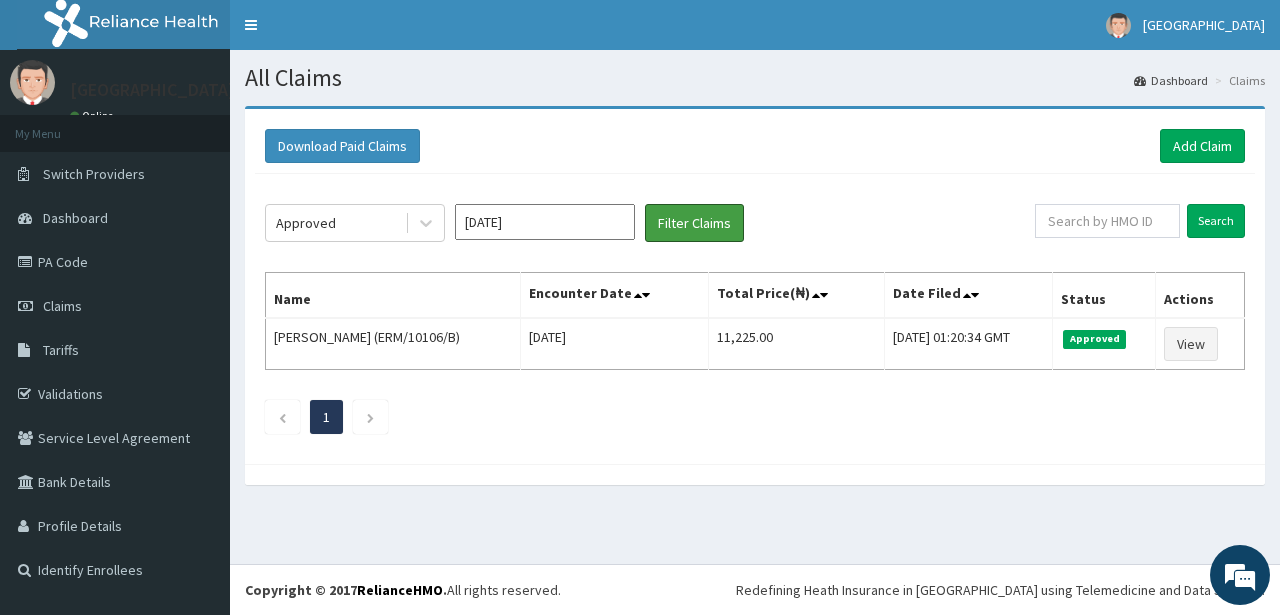 scroll, scrollTop: 0, scrollLeft: 0, axis: both 